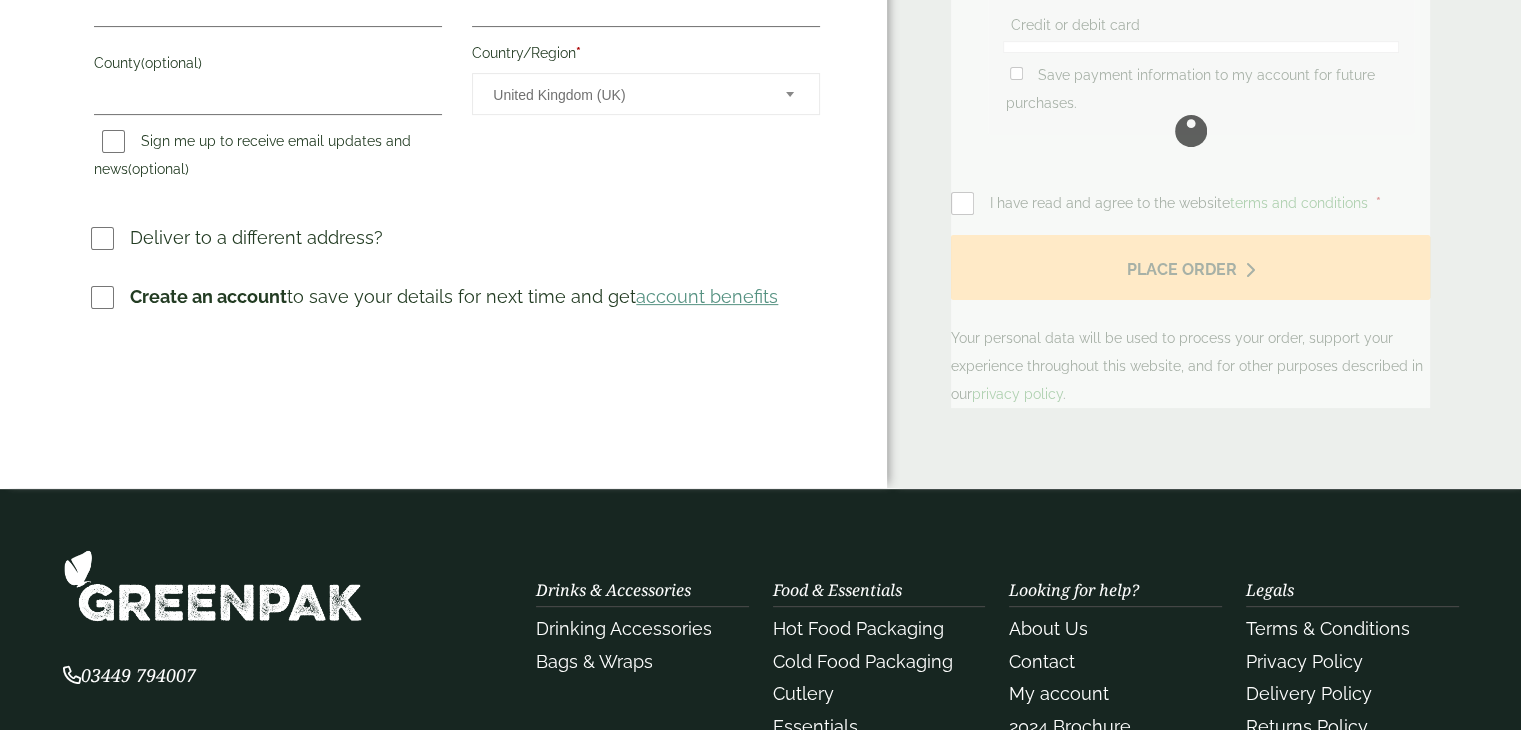 scroll, scrollTop: 0, scrollLeft: 0, axis: both 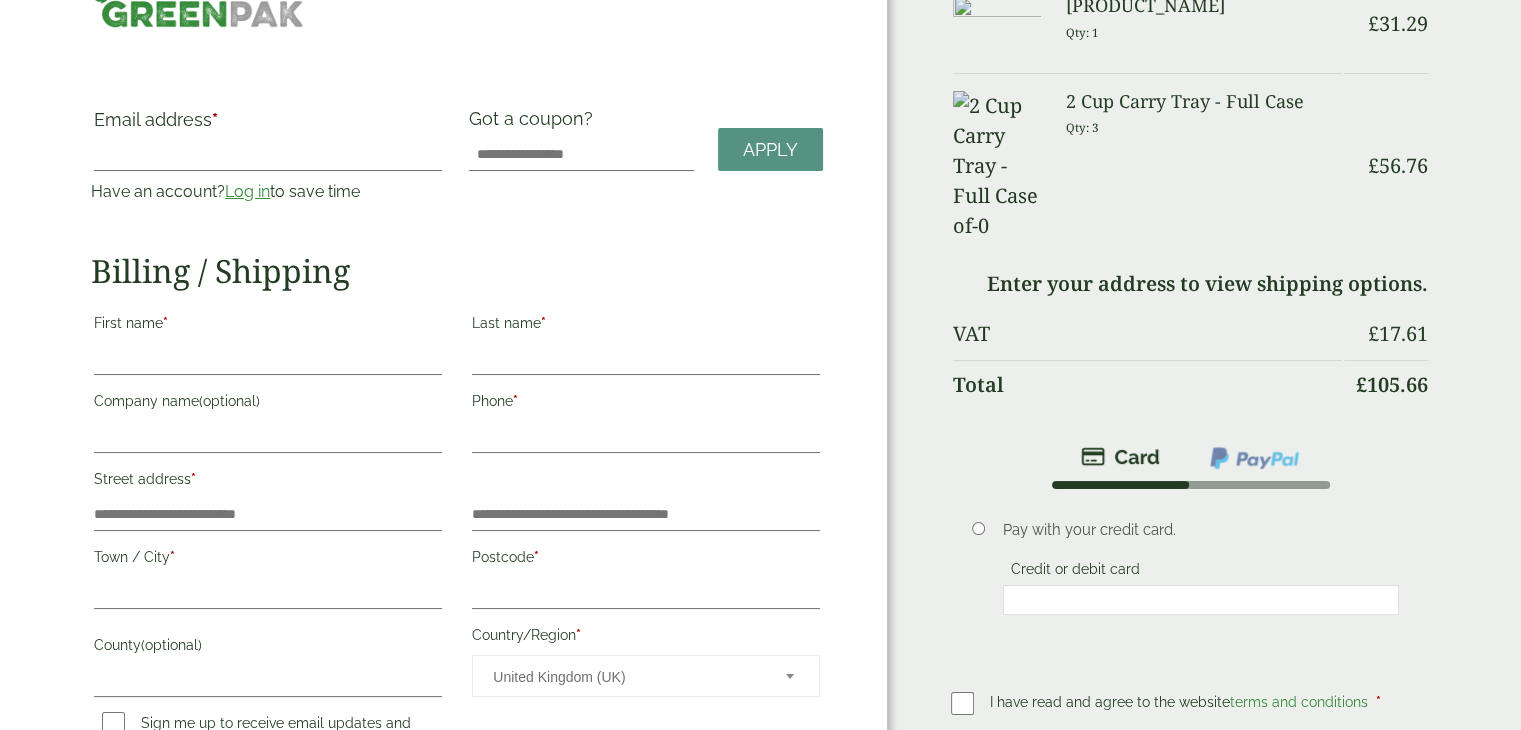 drag, startPoint x: 0, startPoint y: 0, endPoint x: 1535, endPoint y: 130, distance: 1540.495 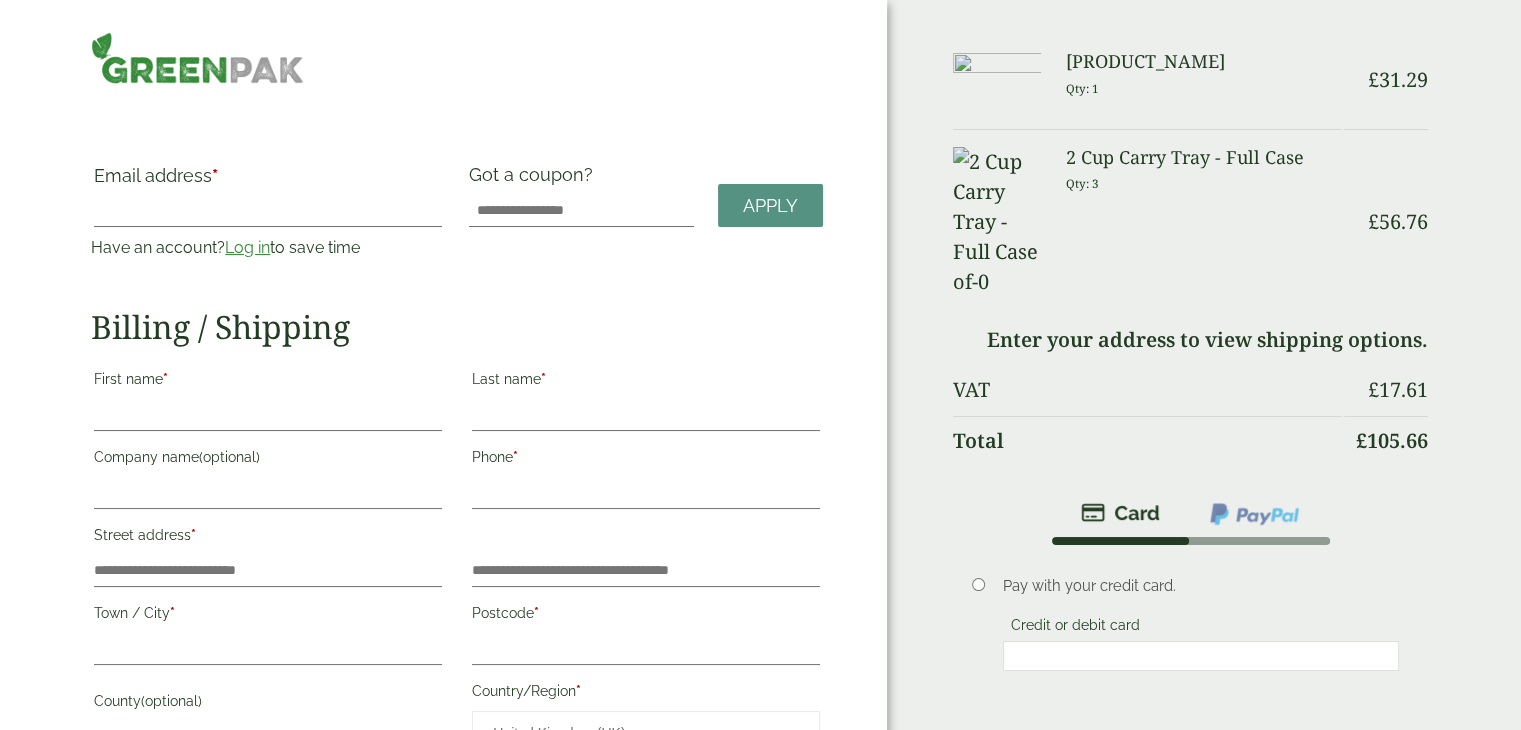 click on "Order Summary
Item
Ammount
6oz Domed r PET lid for 2 scoop Ice Cream Container - Full Case
Qty: 1
£ 31.29
2 Cup Carry Tray - Full Case
Qty: 3" at bounding box center [1204, 522] 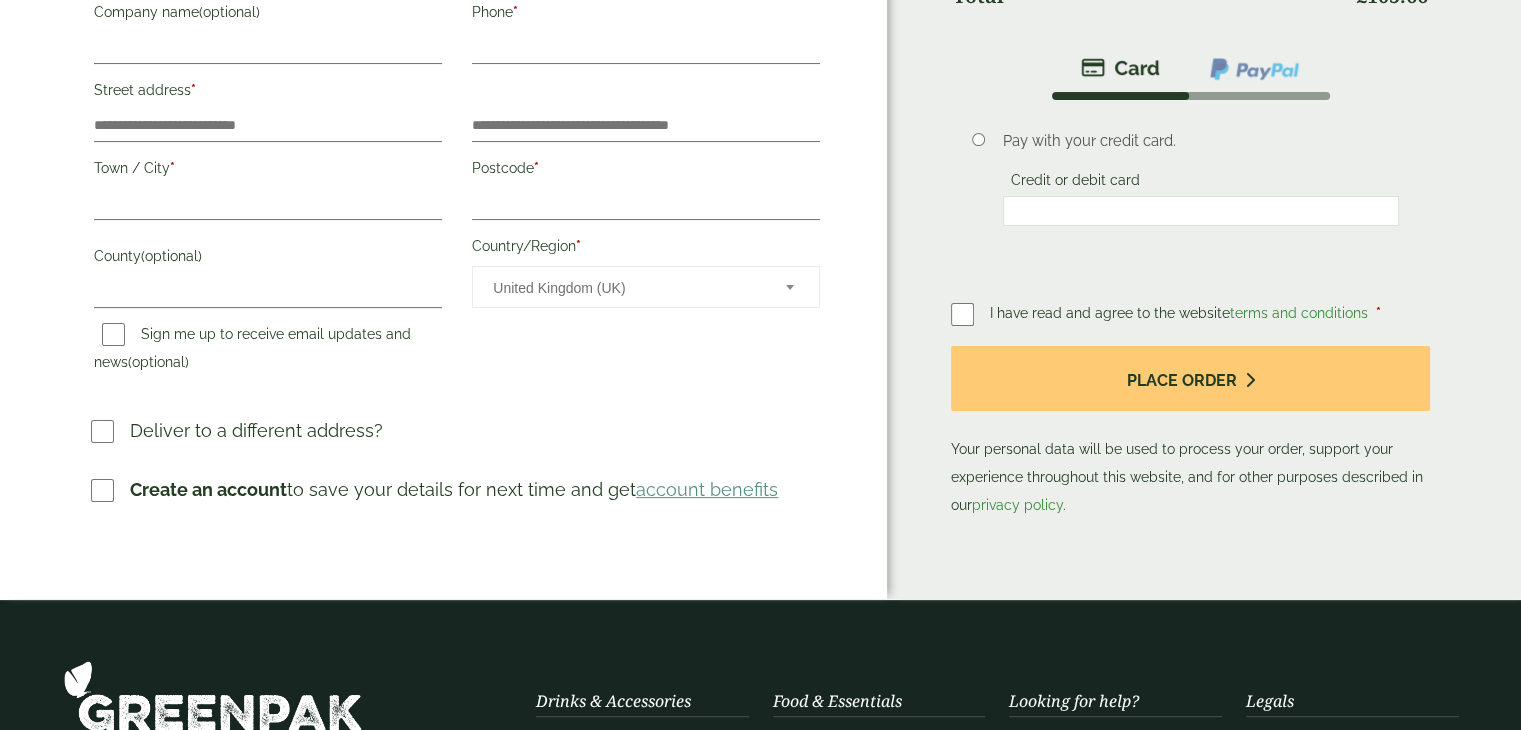 scroll, scrollTop: 441, scrollLeft: 0, axis: vertical 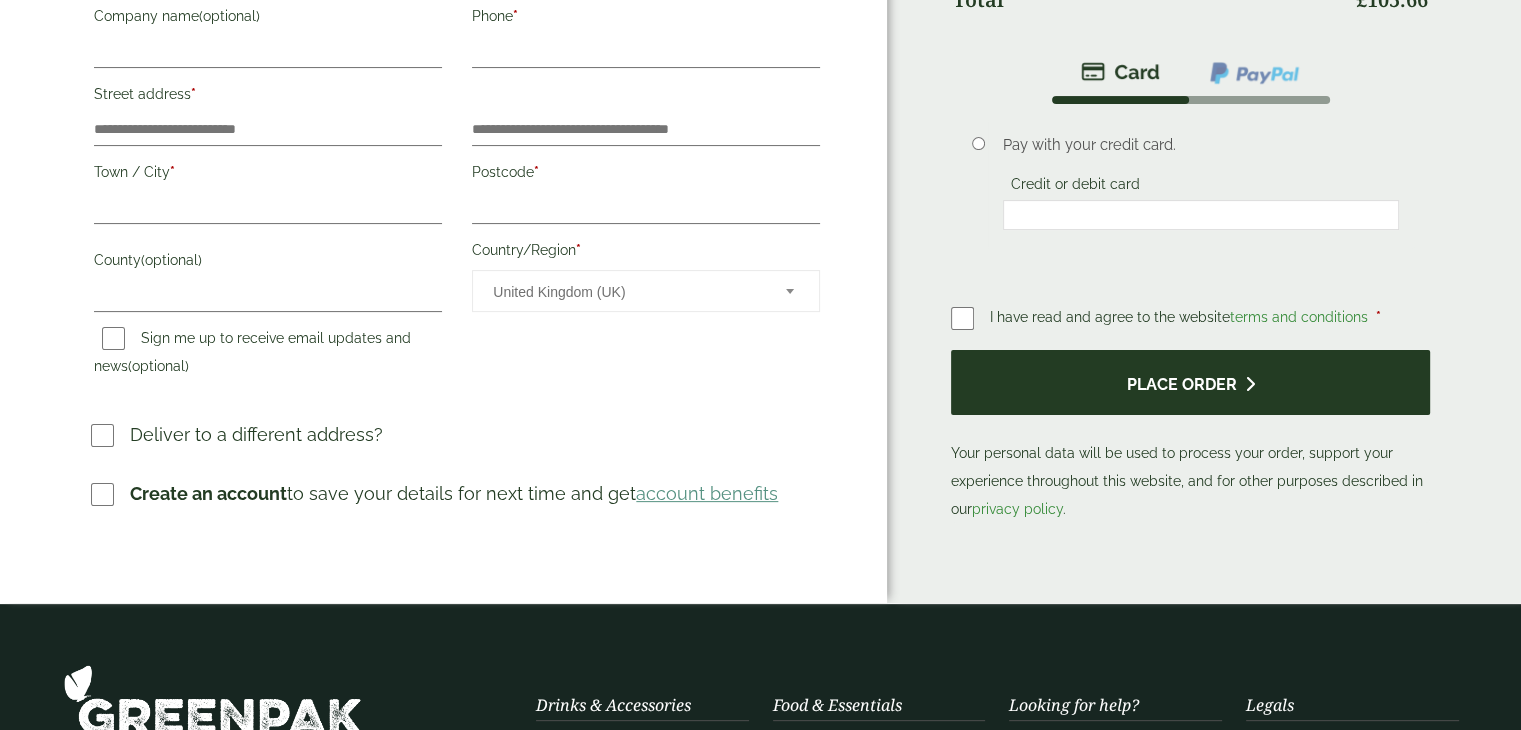 click on "Place order" at bounding box center [1190, 382] 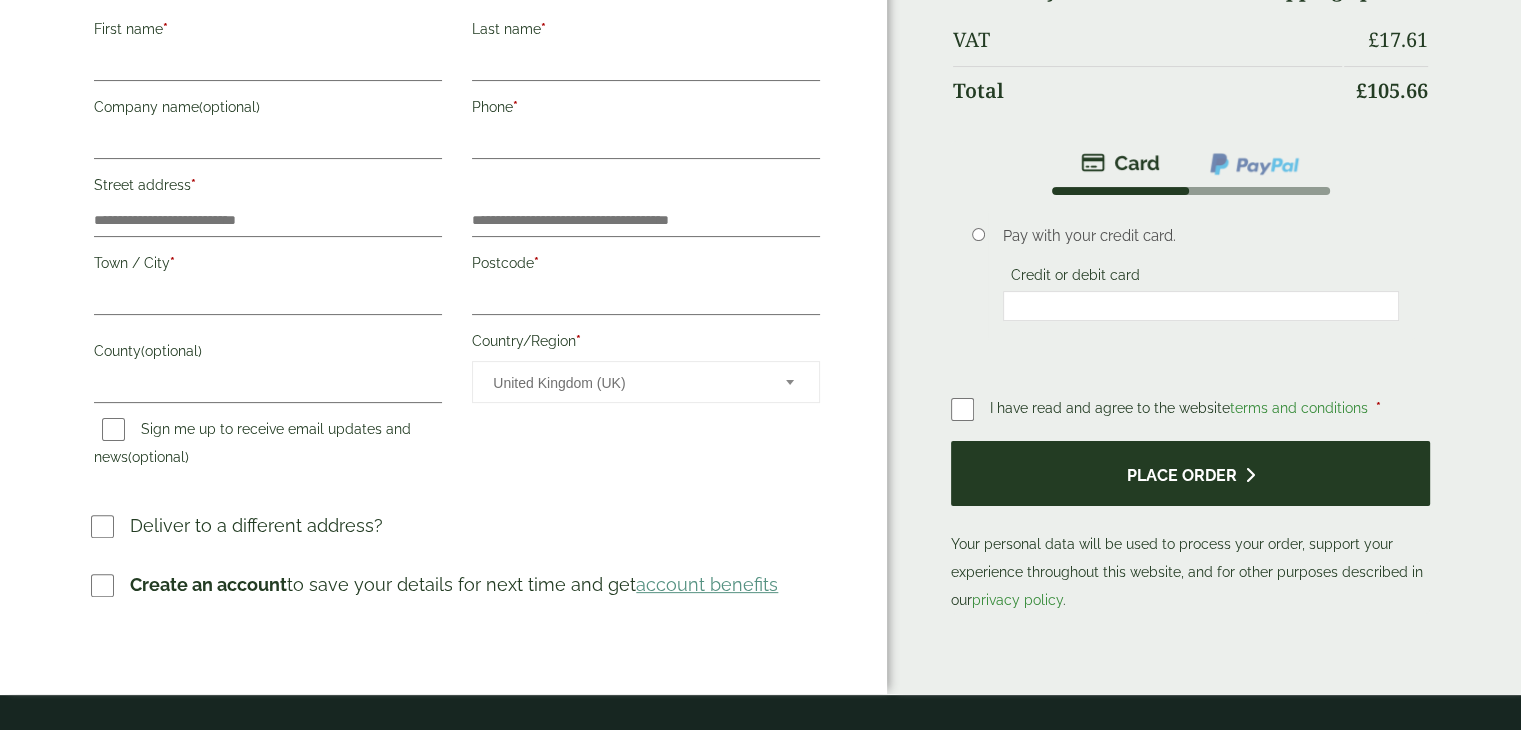 scroll, scrollTop: 0, scrollLeft: 0, axis: both 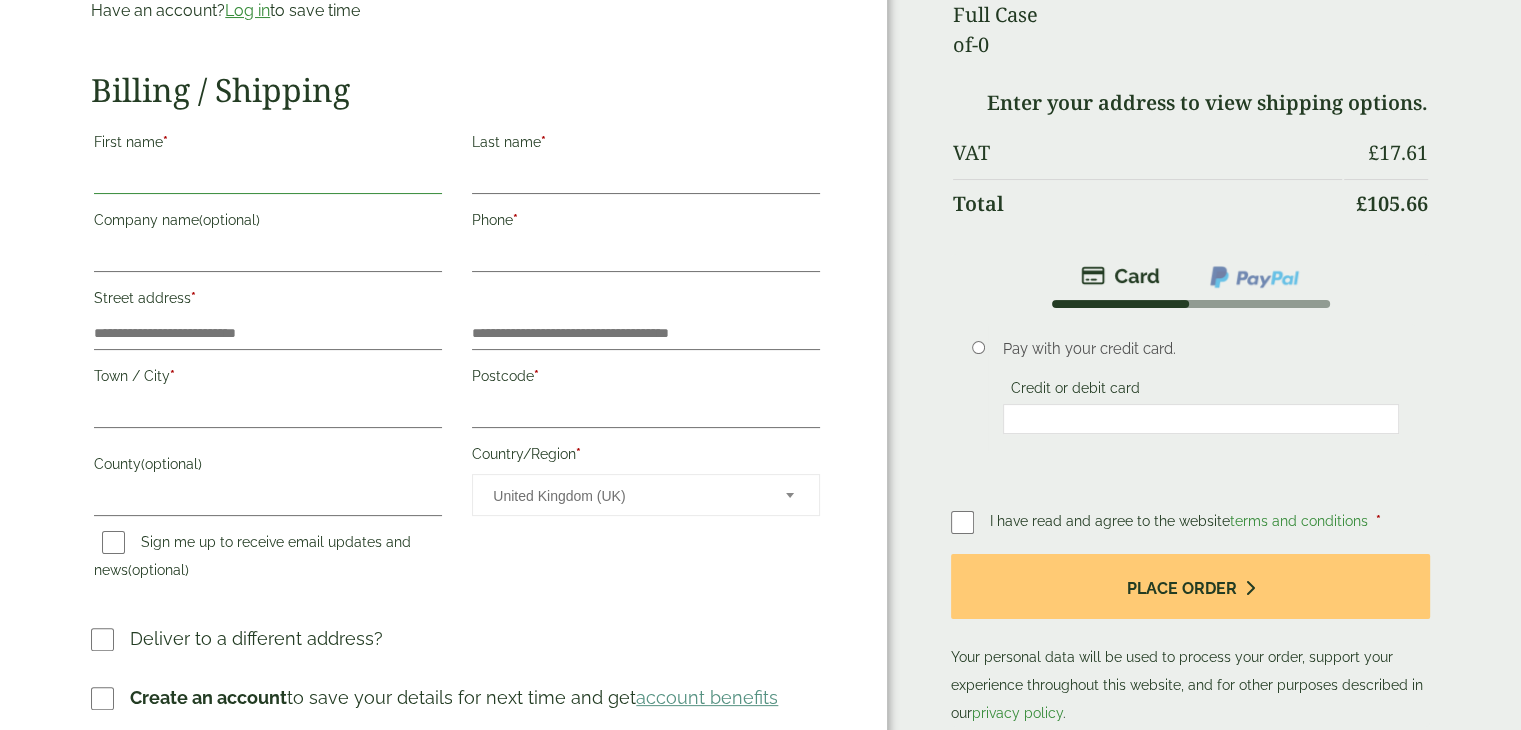 click on "First name  *" at bounding box center (268, 178) 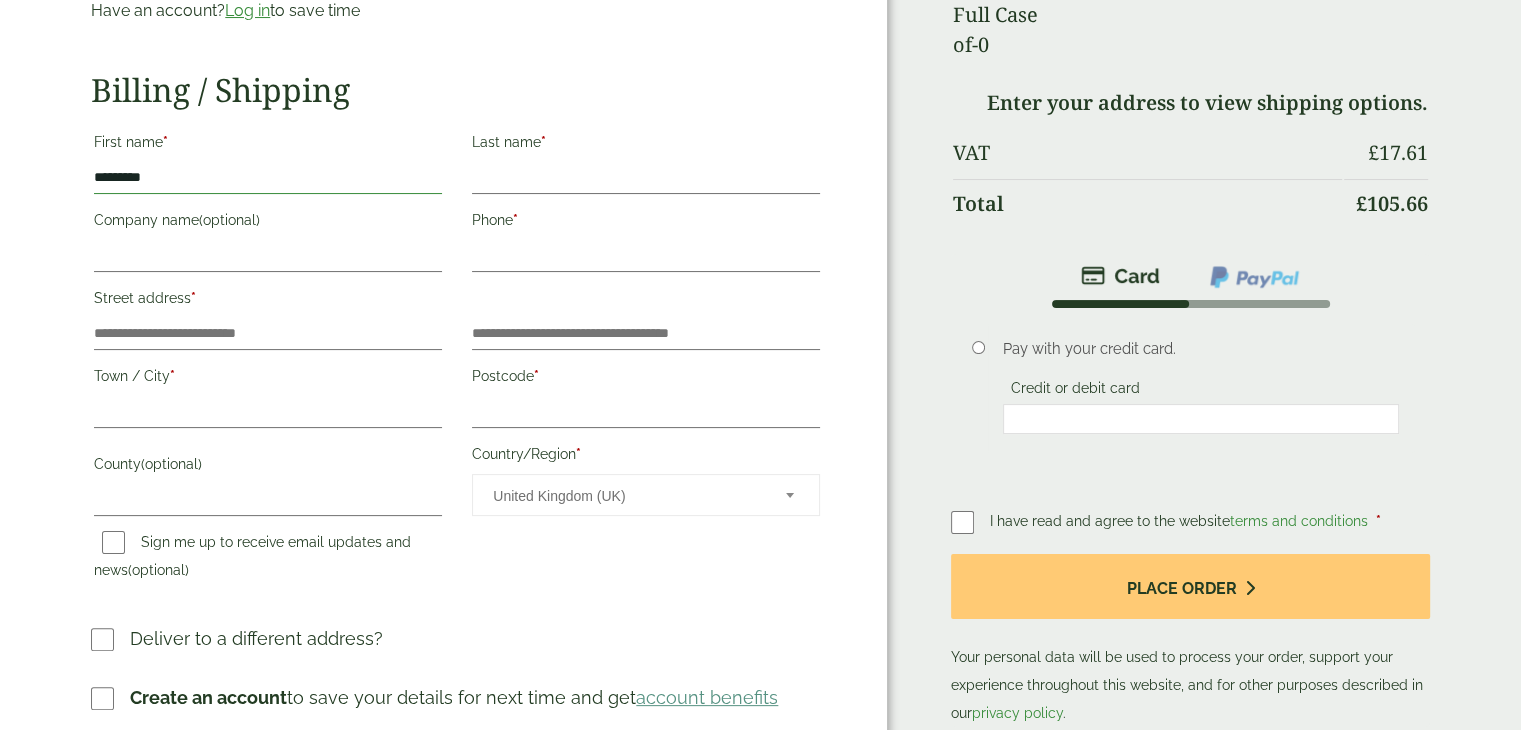 type on "********" 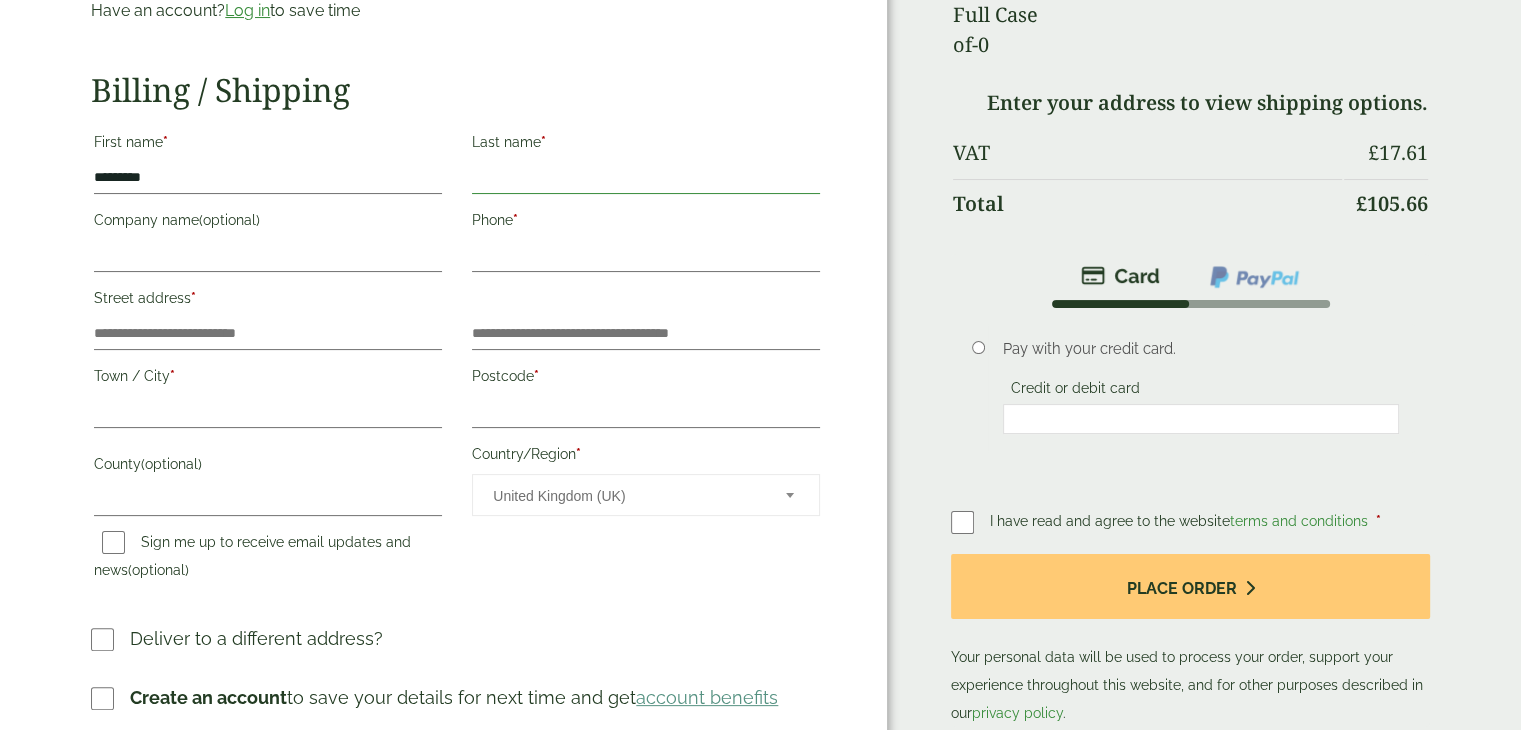 click on "Last name  *" at bounding box center [646, 178] 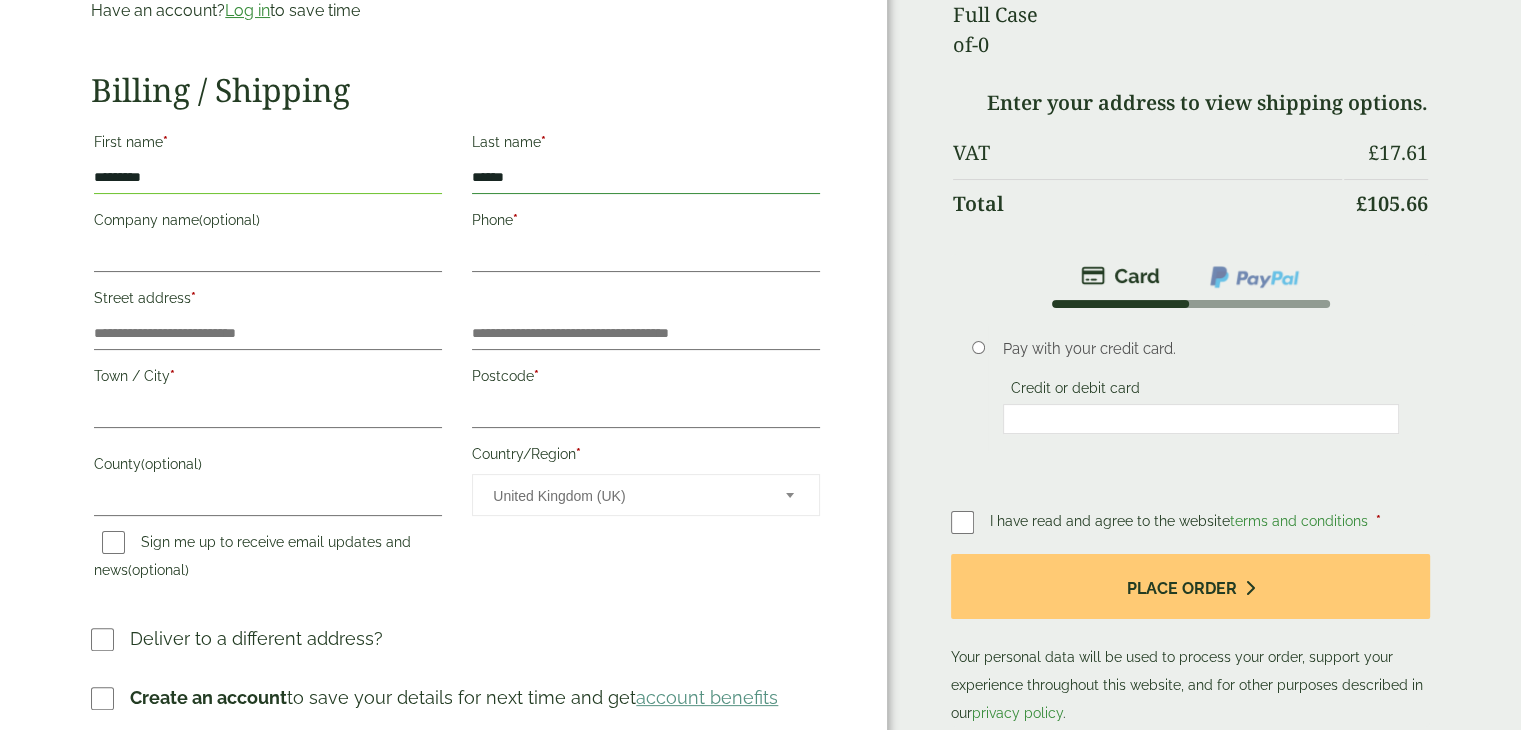 type on "******" 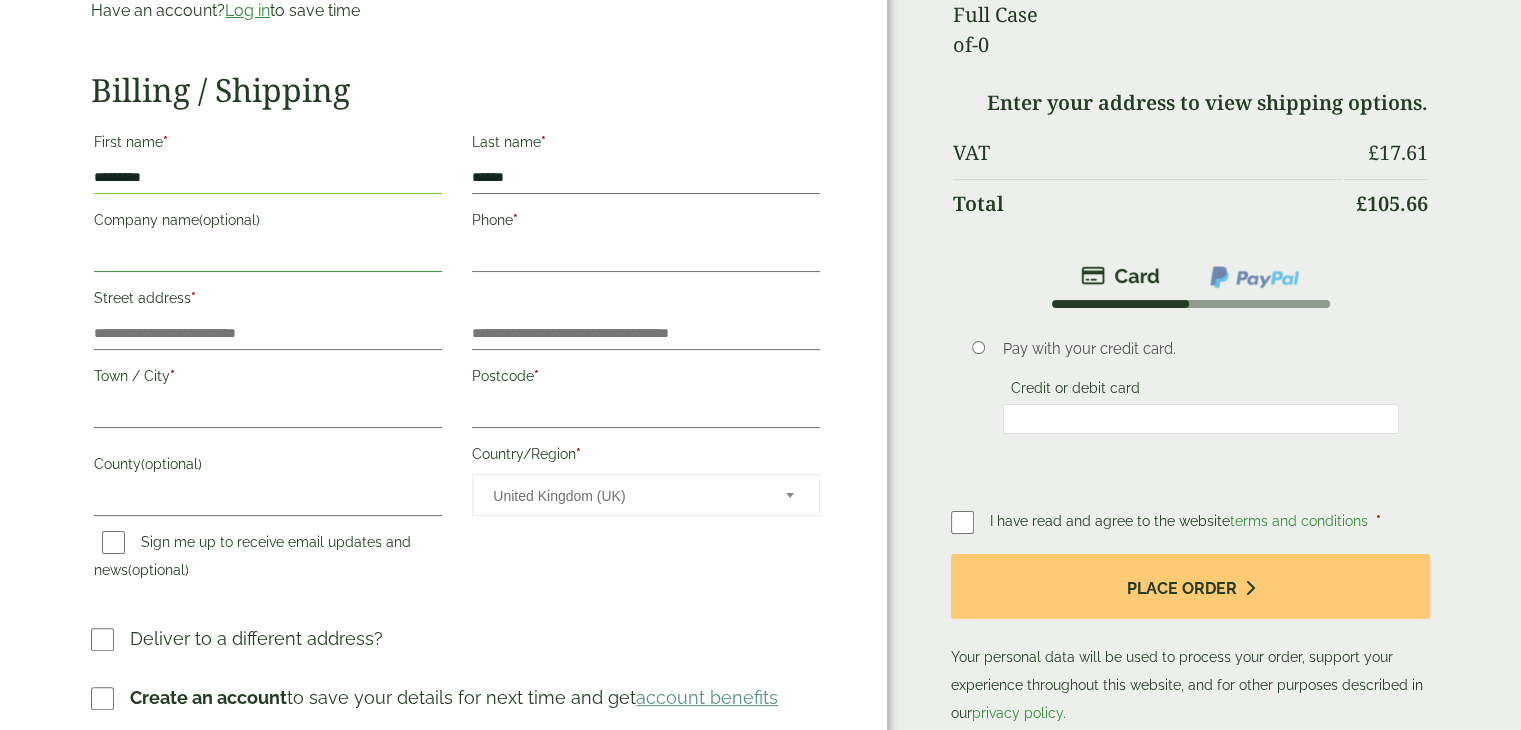 click on "Company name  (optional)" at bounding box center [268, 256] 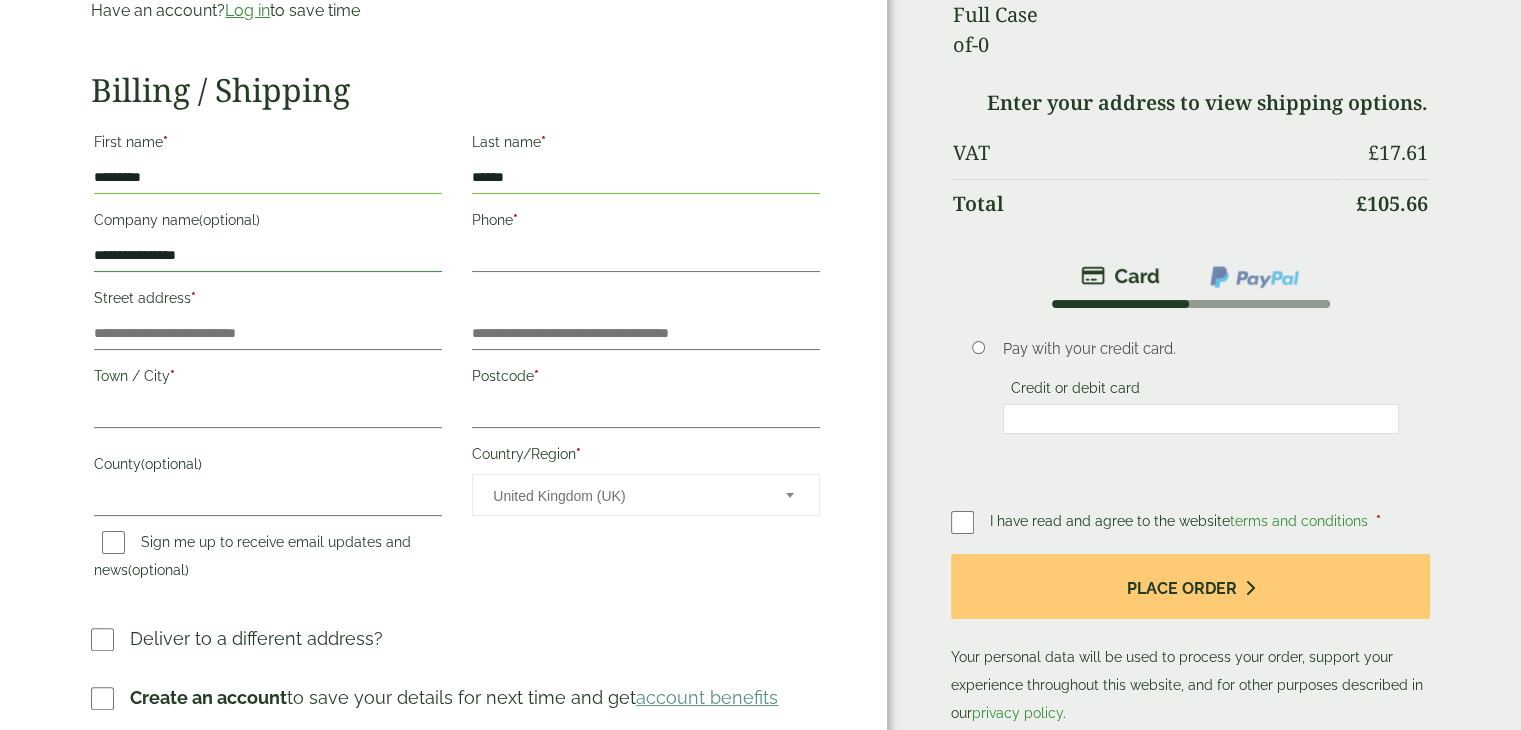 type on "**********" 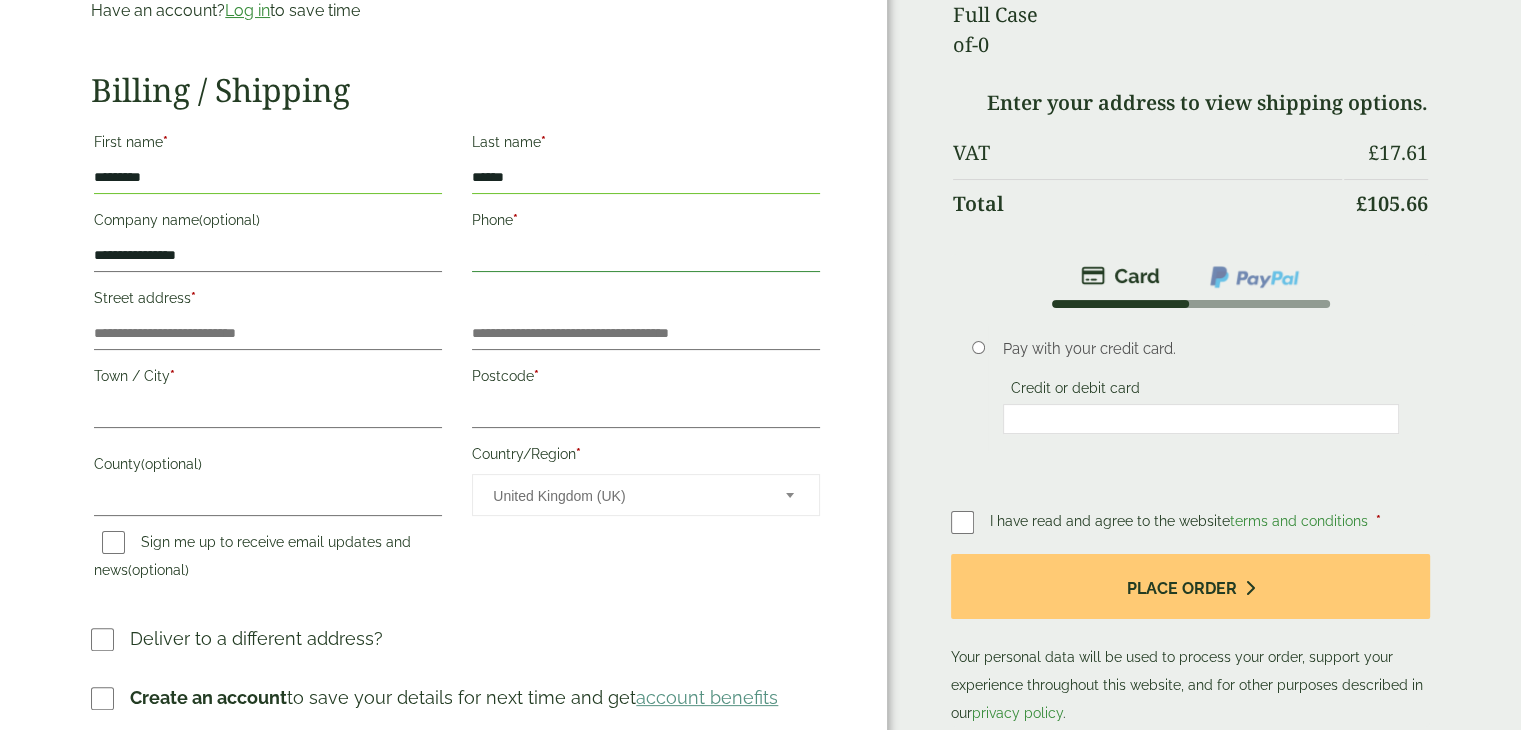 click on "Phone  *" at bounding box center (646, 256) 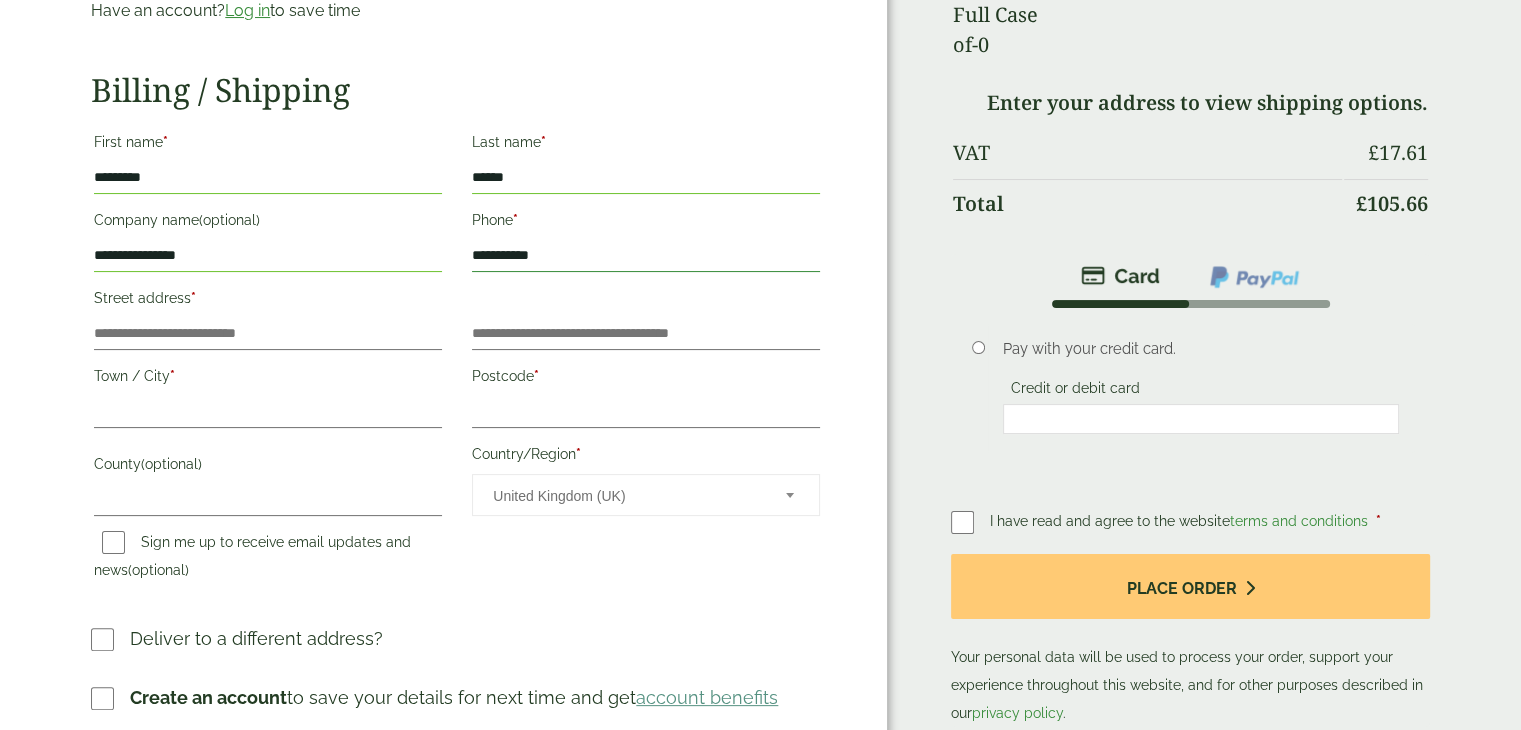 type on "**********" 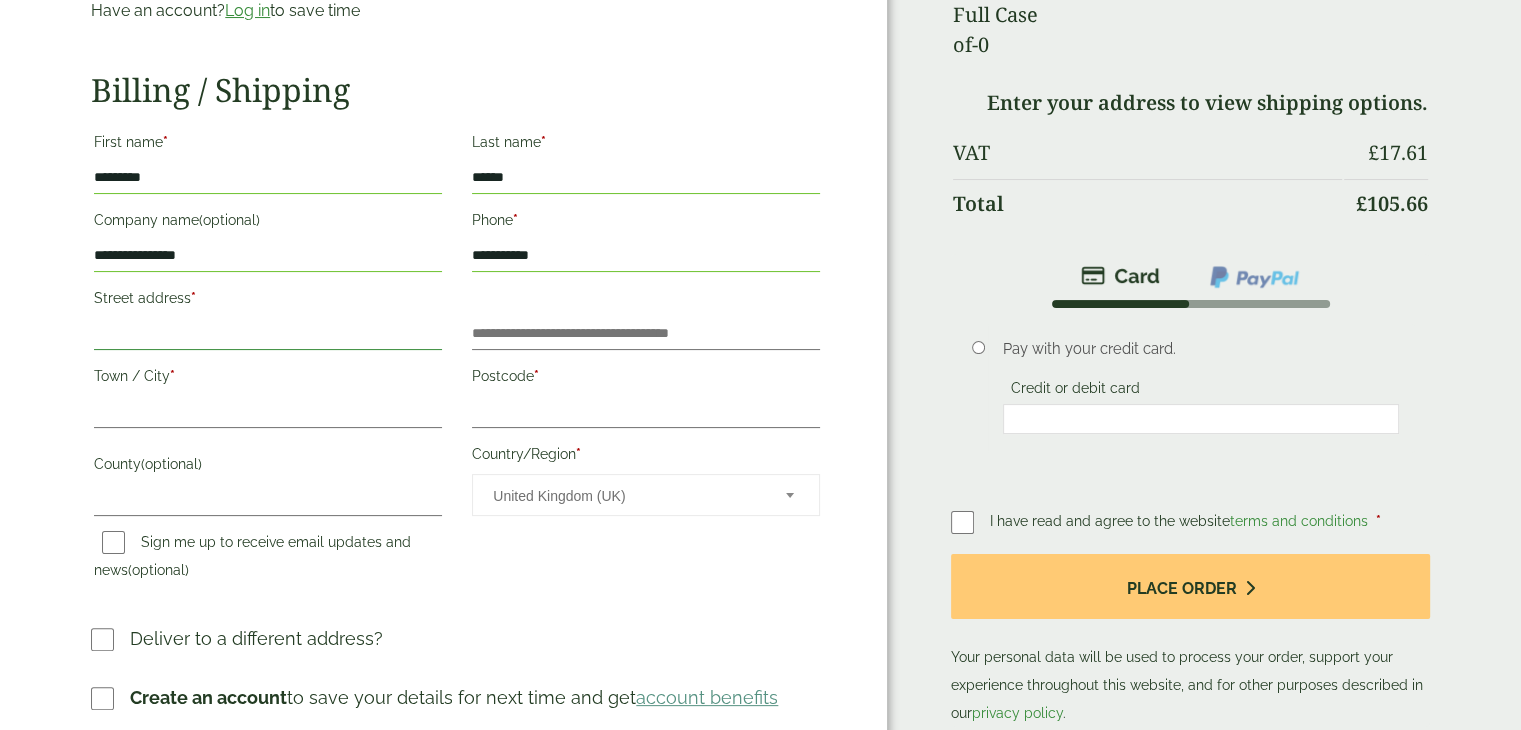 click on "Street address  *" at bounding box center (268, 334) 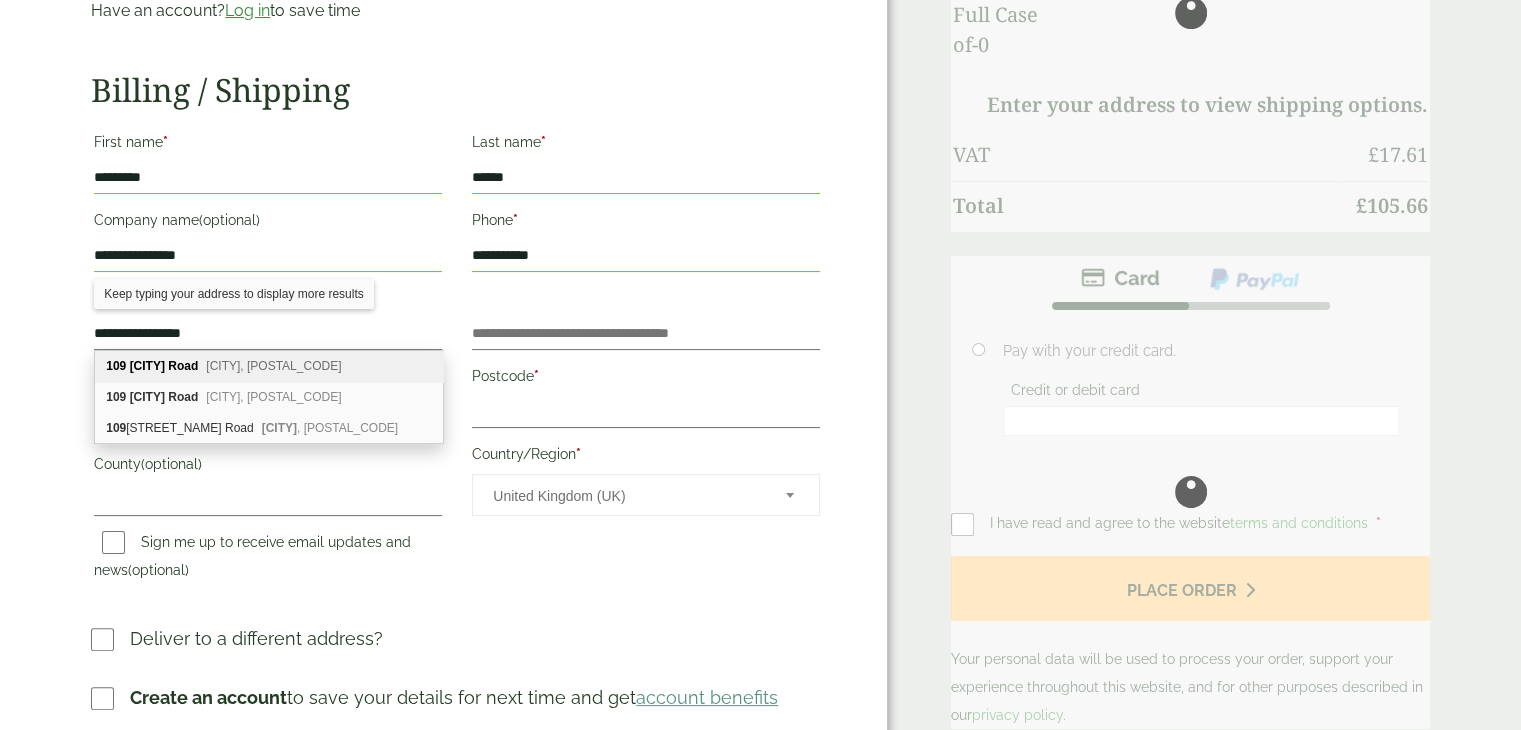click on "[CITY], [POSTAL_CODE]" at bounding box center [273, 366] 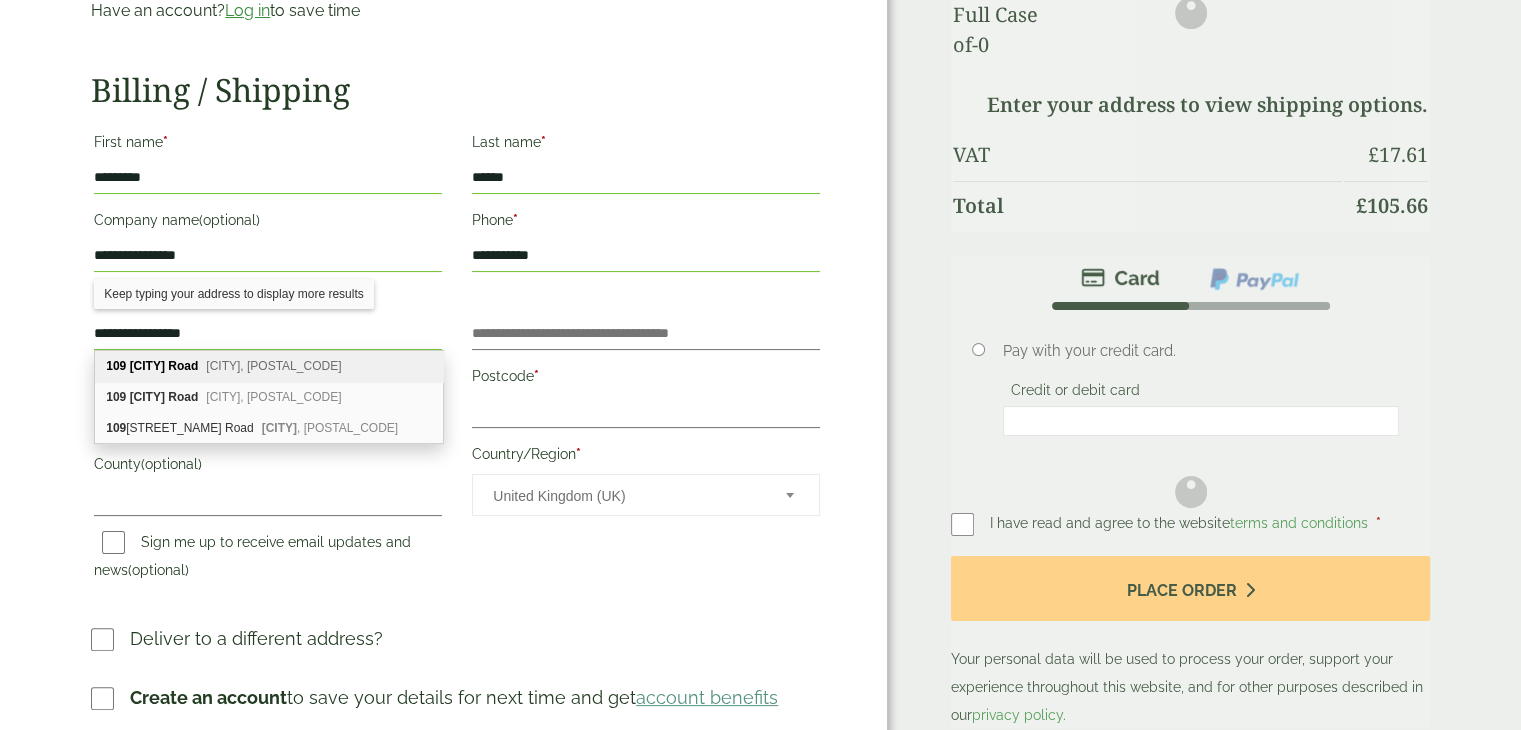 type on "**********" 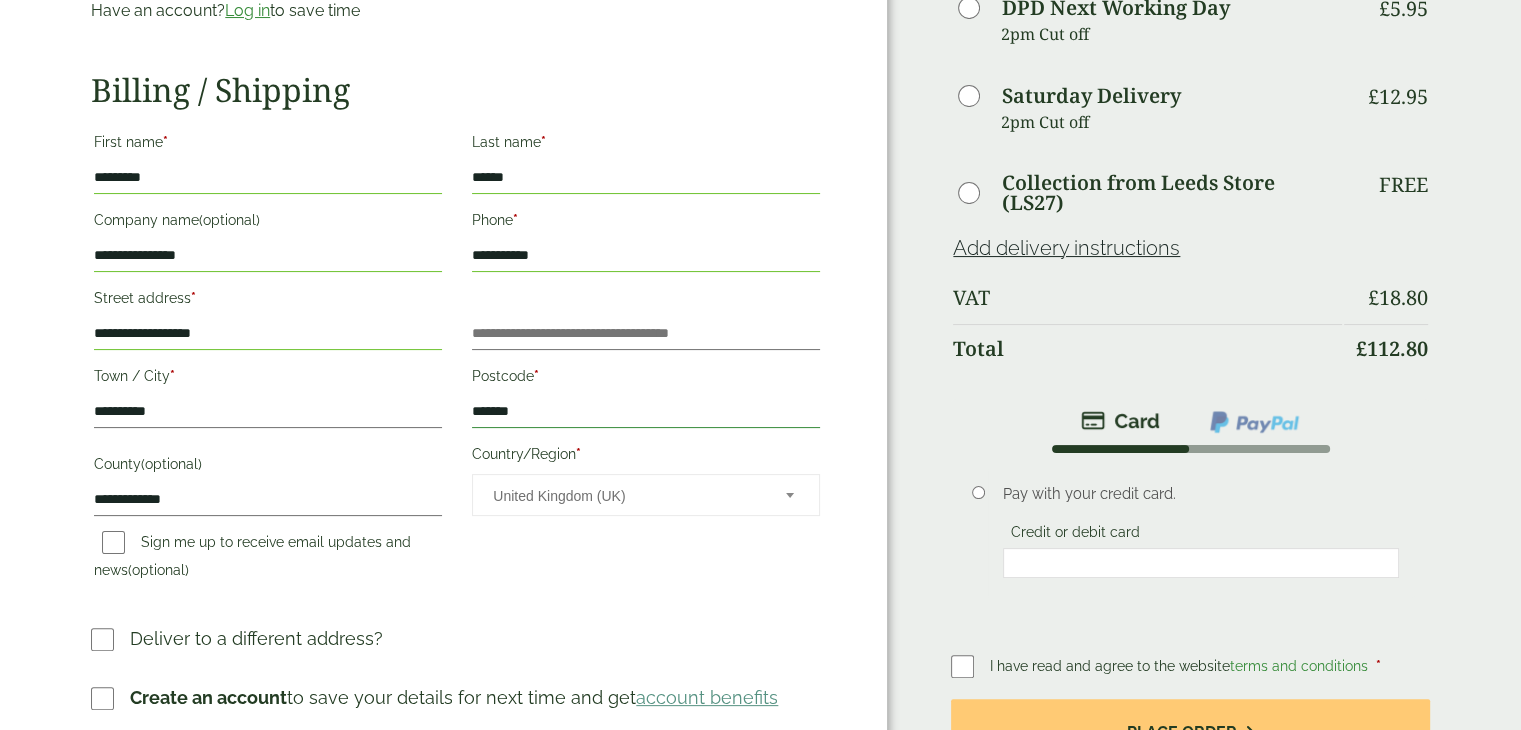 click on "*******" at bounding box center (646, 412) 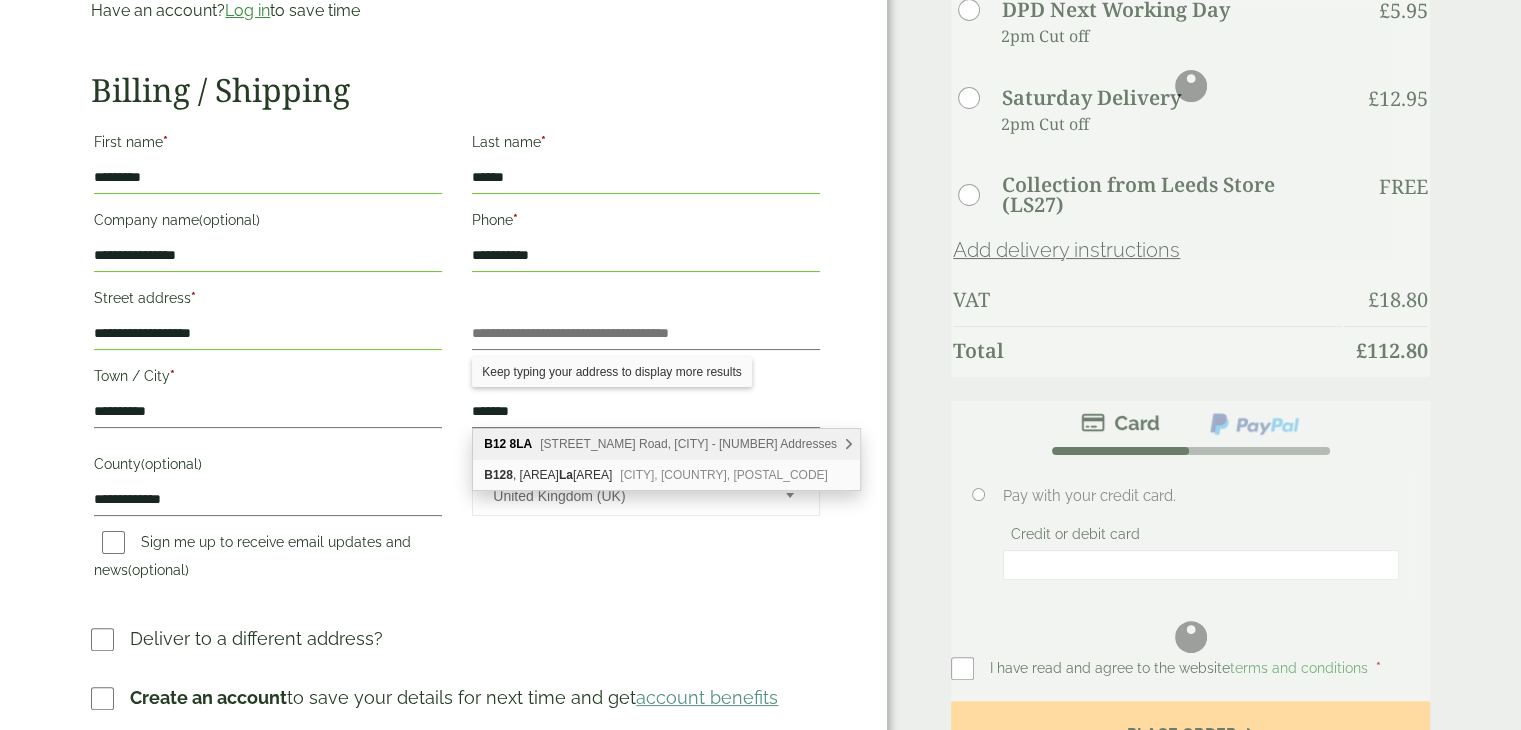 click on "[STREET_NAME] Road, [CITY] - [NUMBER] Addresses" at bounding box center (688, 444) 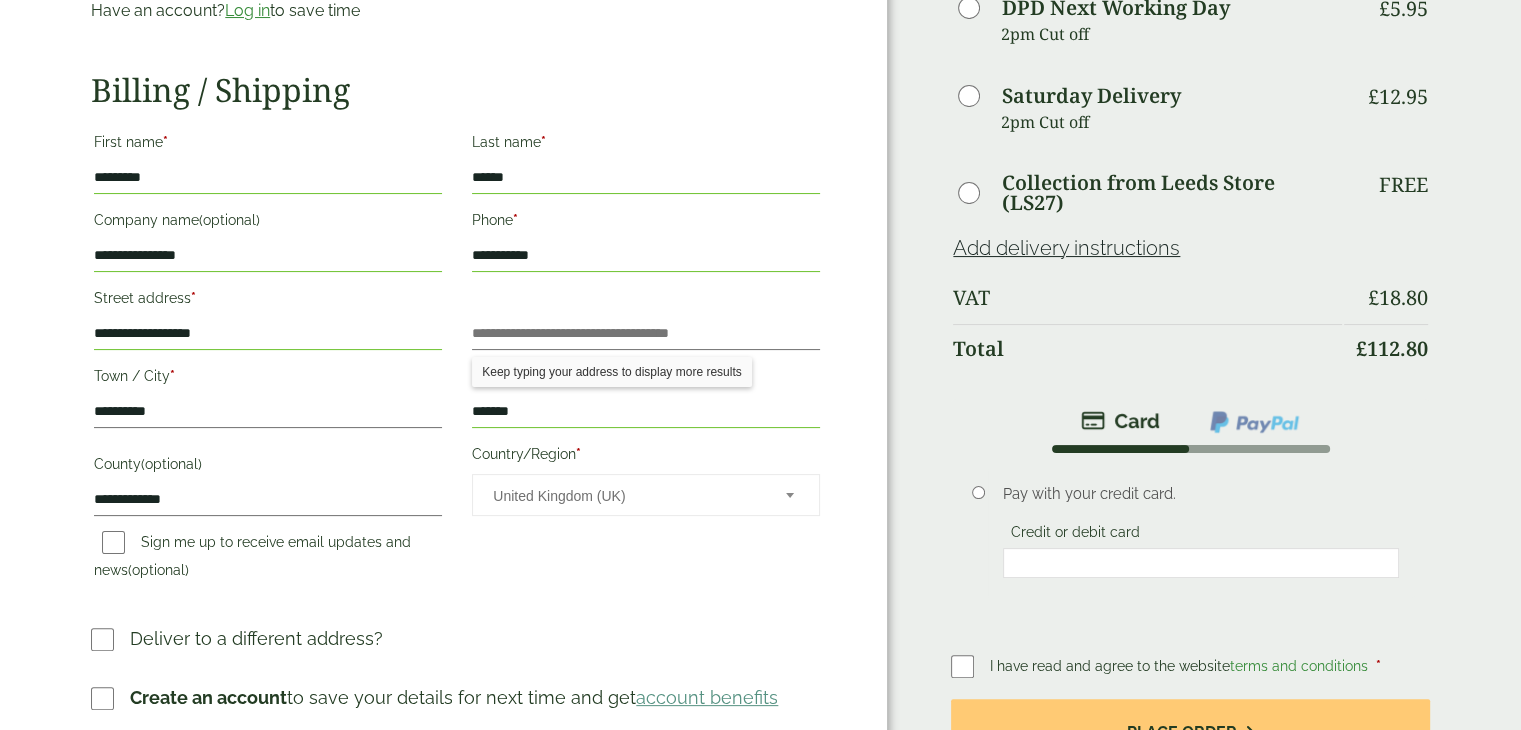 drag, startPoint x: 257, startPoint y: 329, endPoint x: 0, endPoint y: 371, distance: 260.4093 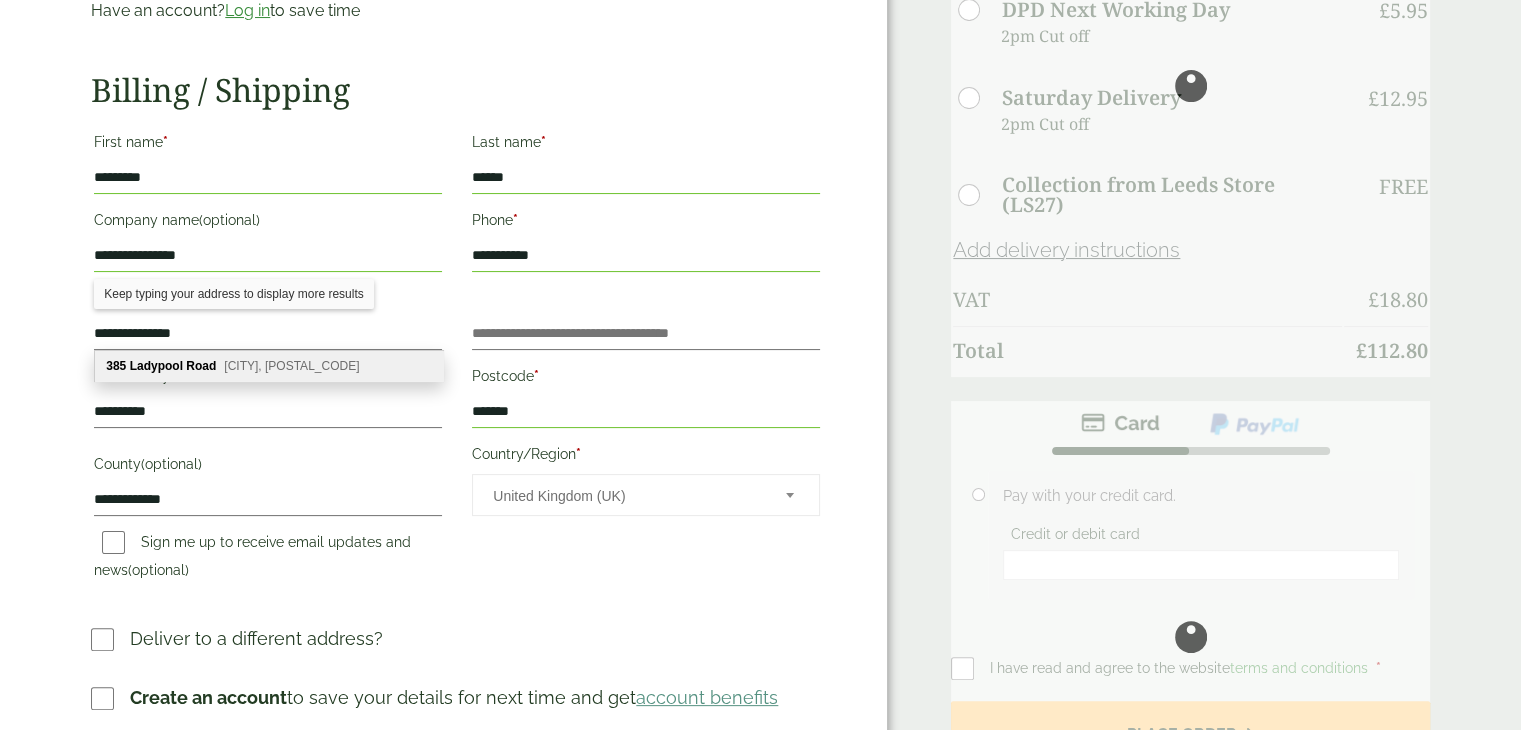 click on "[CITY], [POSTAL_CODE]" at bounding box center (291, 366) 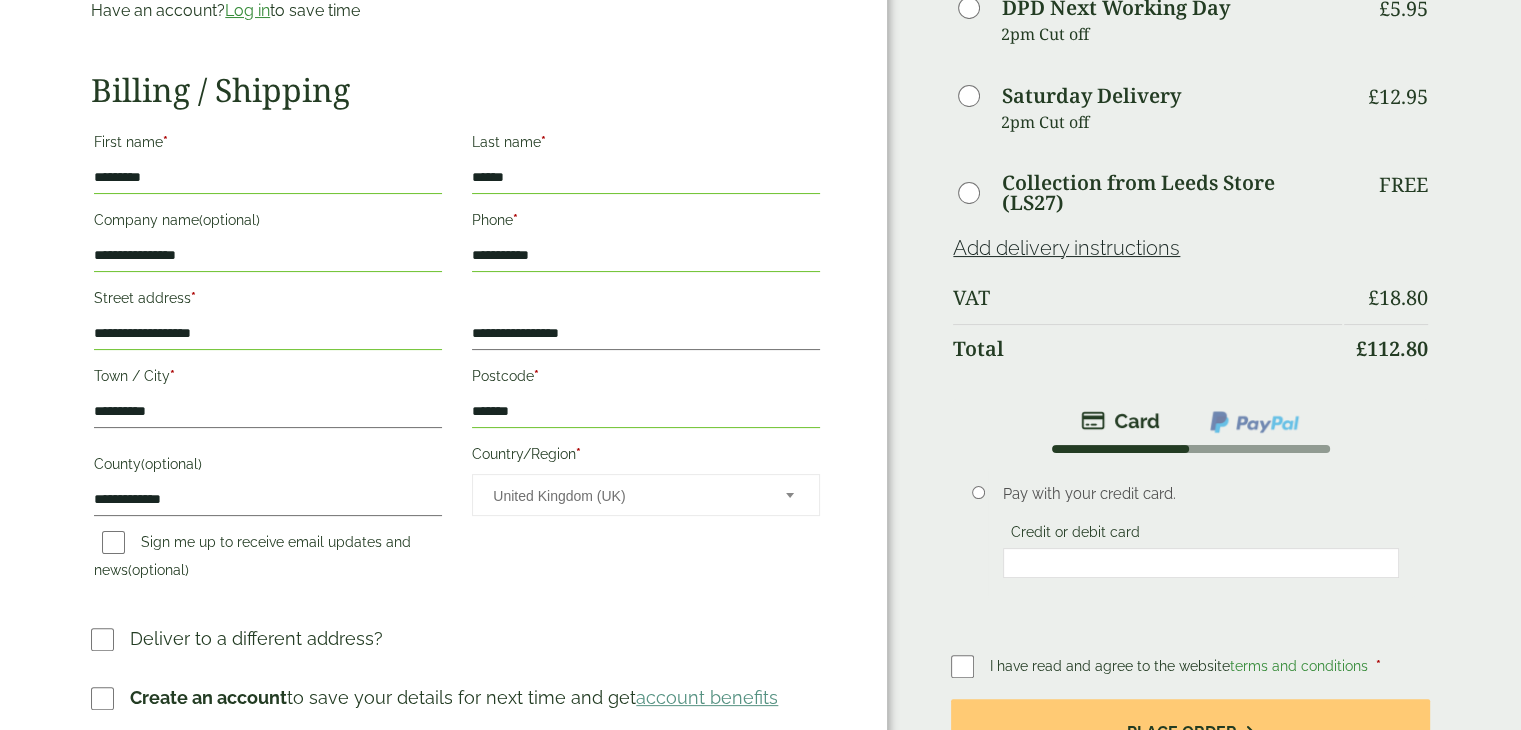 click on "United Kingdom (UK)" at bounding box center (626, 496) 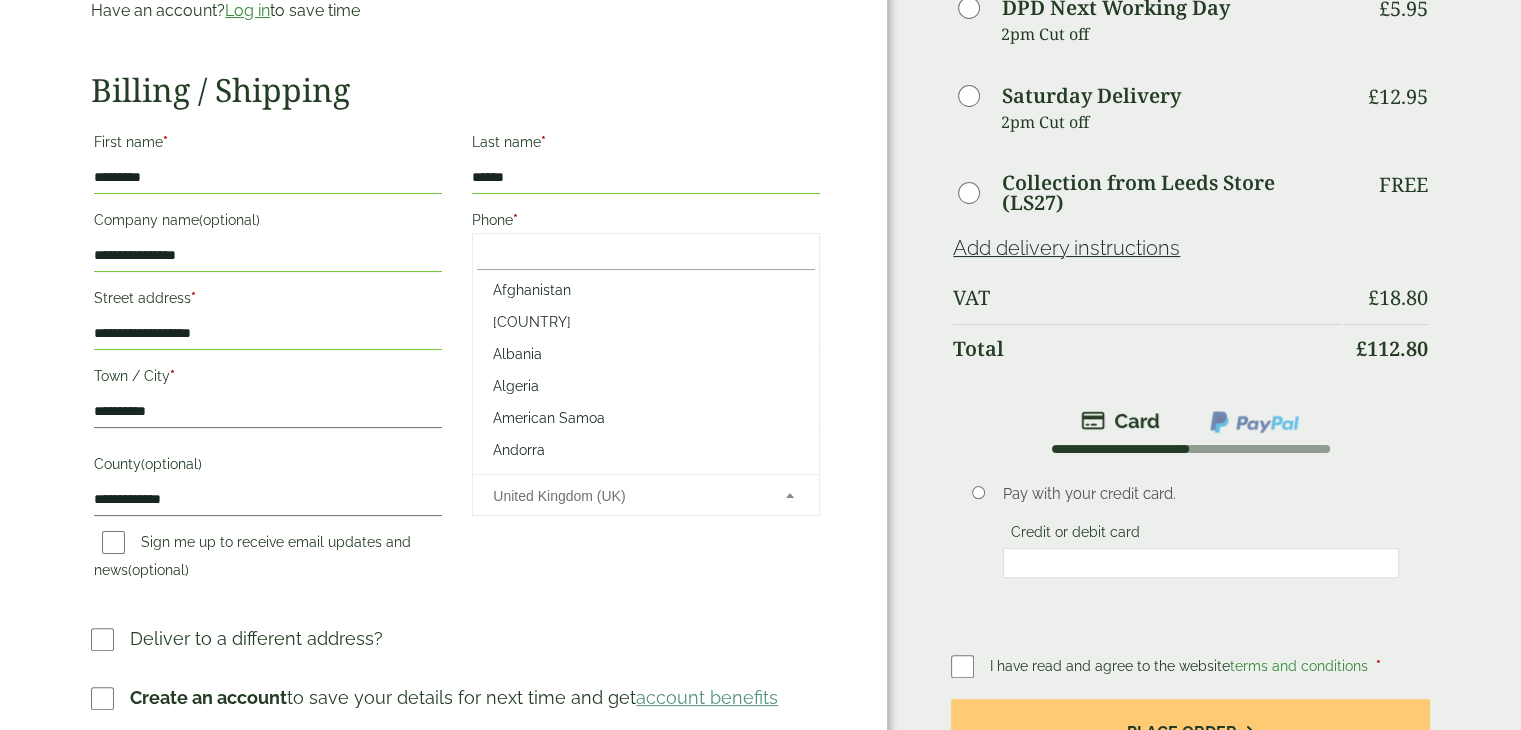 scroll, scrollTop: 7392, scrollLeft: 0, axis: vertical 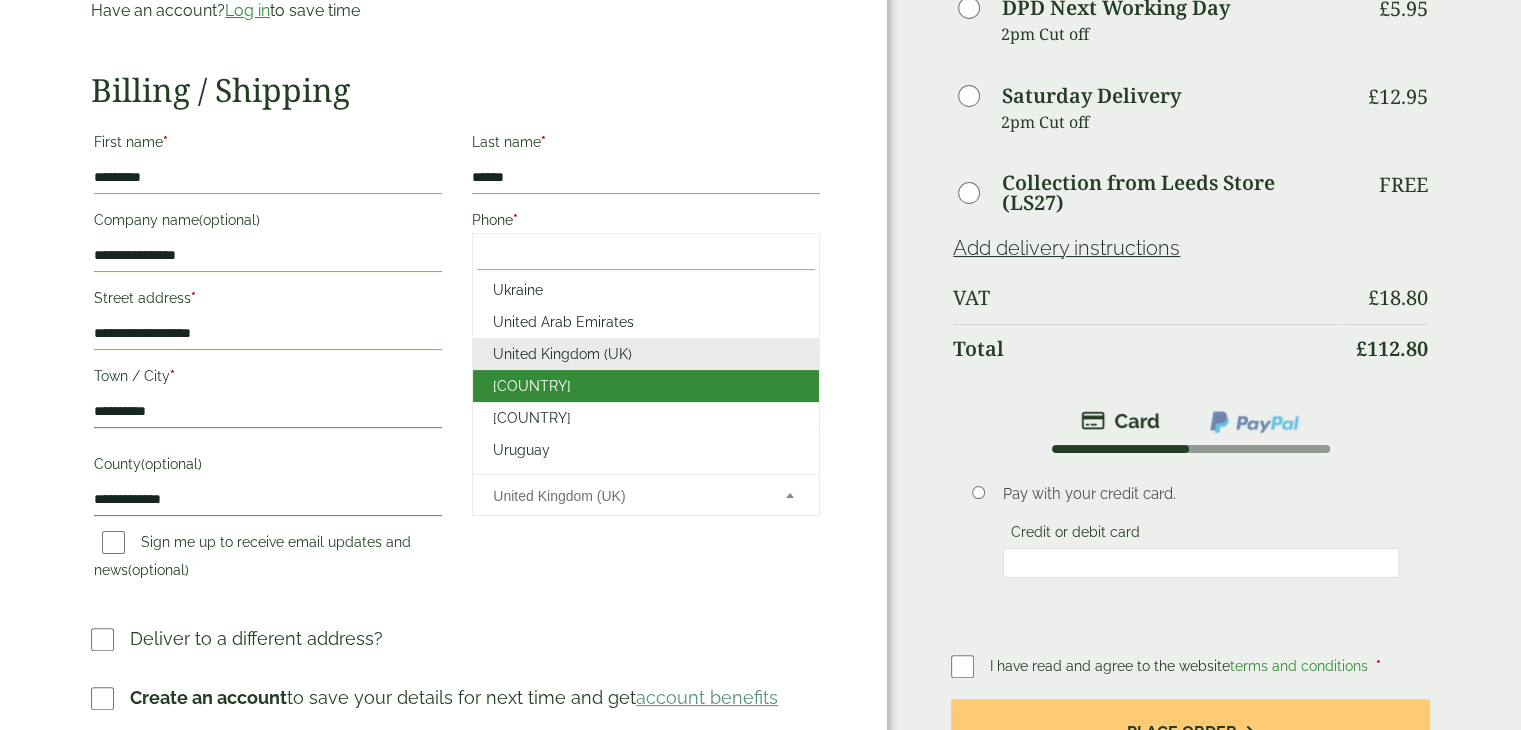 click on "— OR —
Email address  *
Have an account?  Log in  to save time
Username or email address  * Password  * Got a coupon? Apply * *" at bounding box center [443, 357] 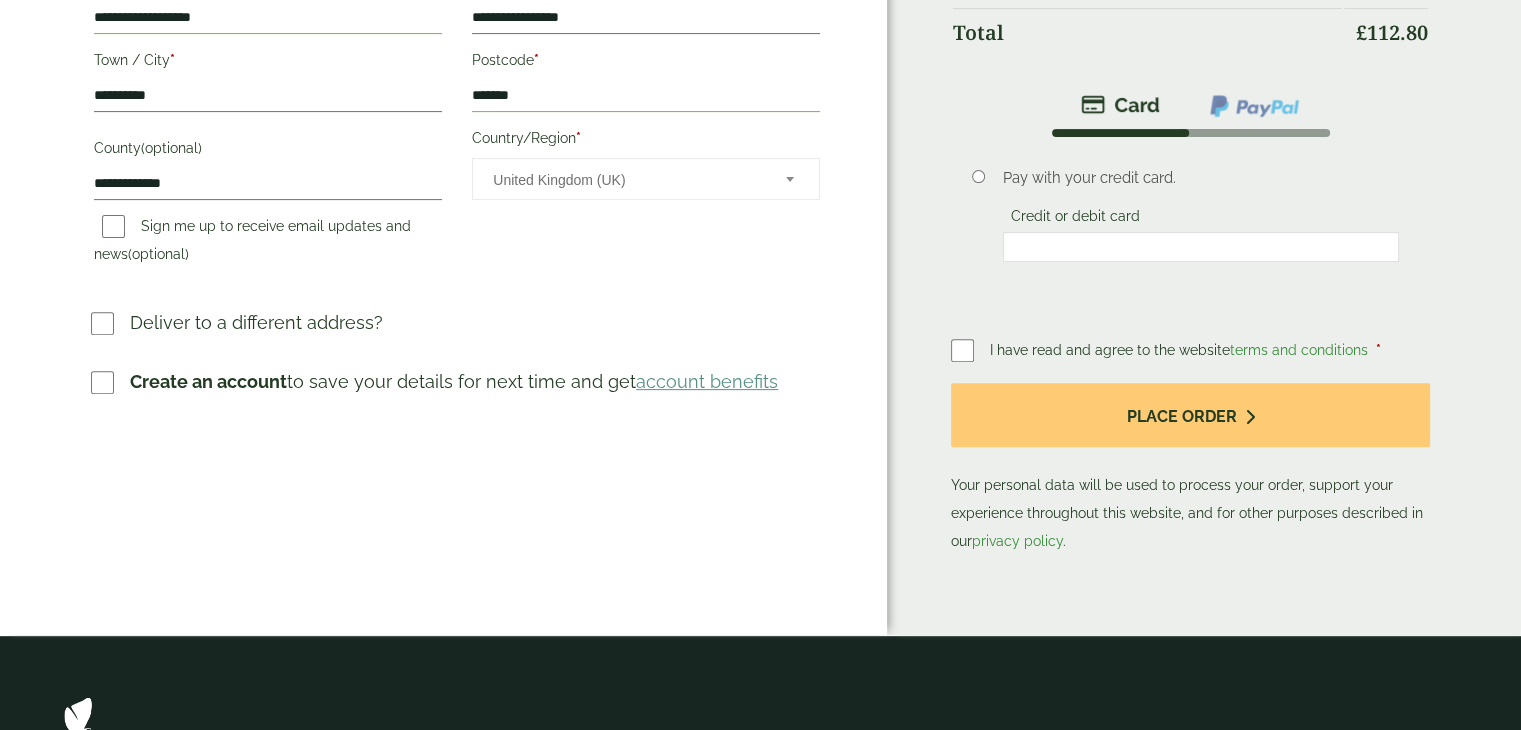 scroll, scrollTop: 648, scrollLeft: 0, axis: vertical 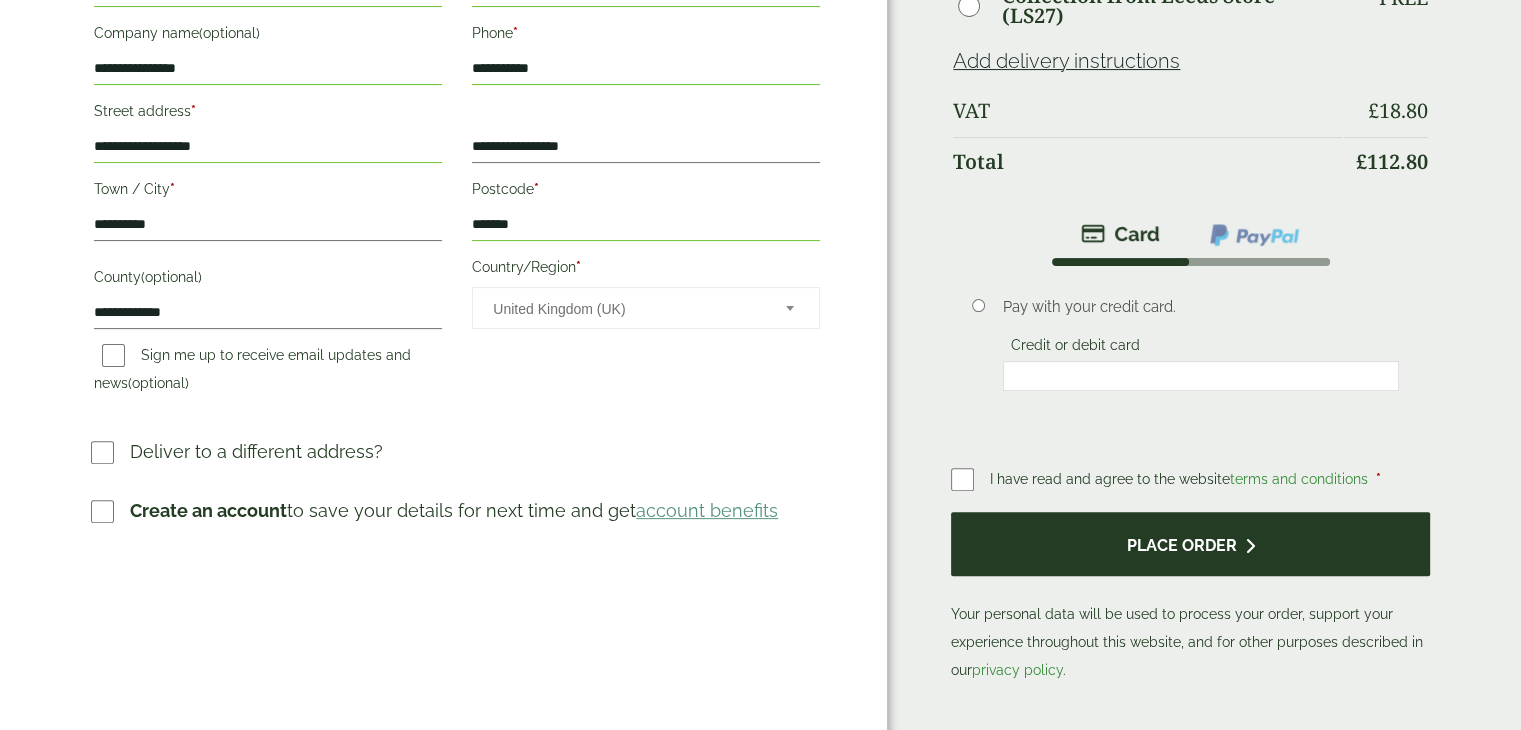 click on "Place order" at bounding box center [1190, 544] 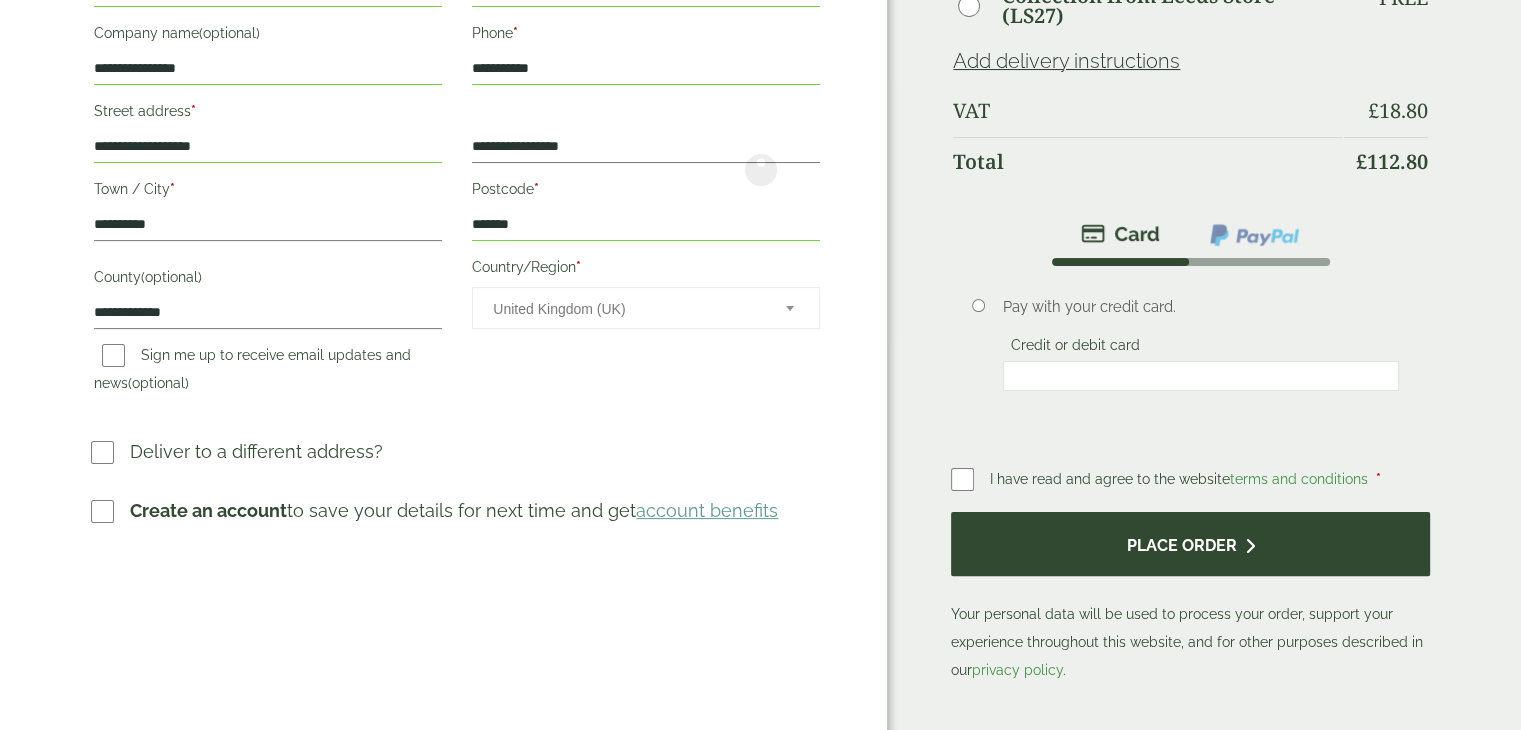 scroll, scrollTop: 0, scrollLeft: 0, axis: both 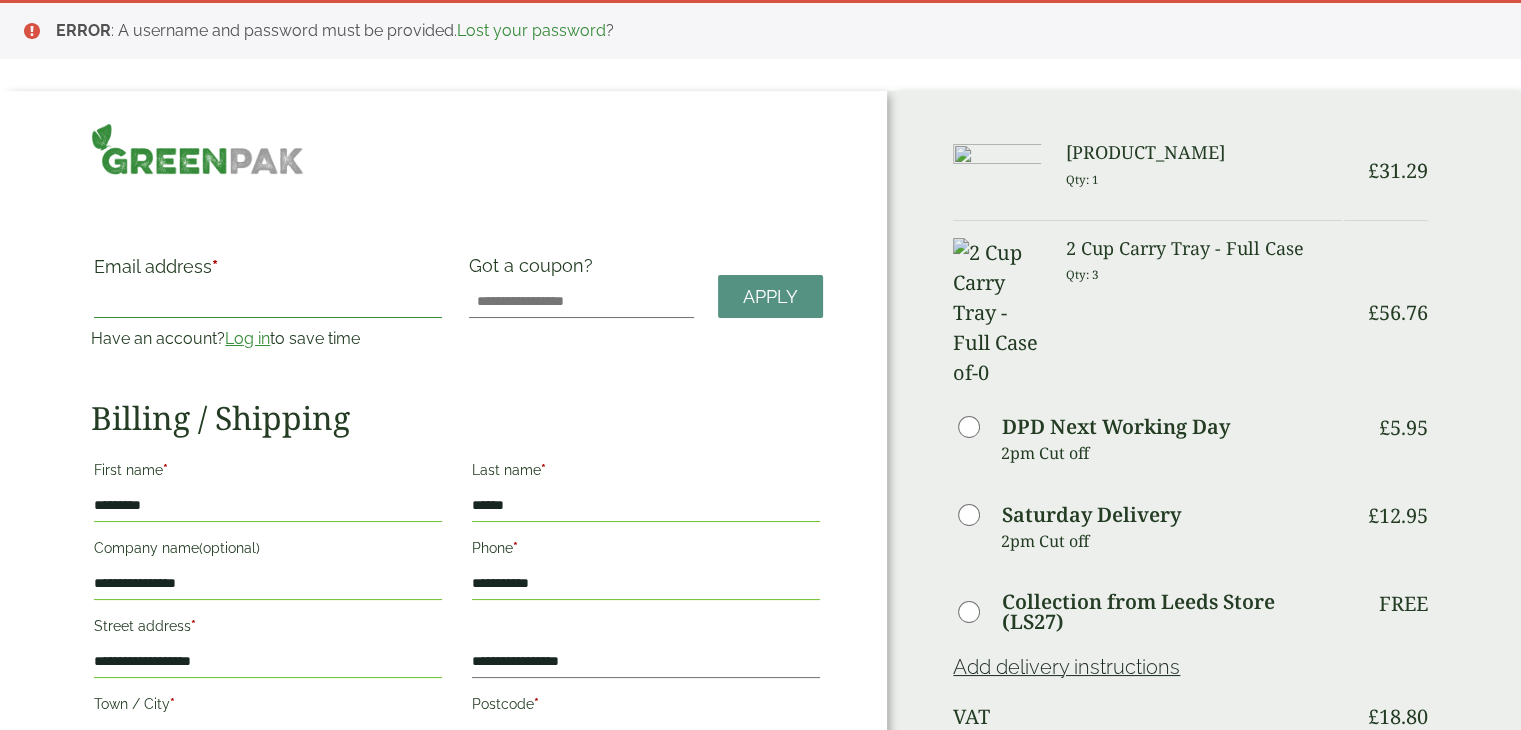 click on "Email address  *" at bounding box center [268, 302] 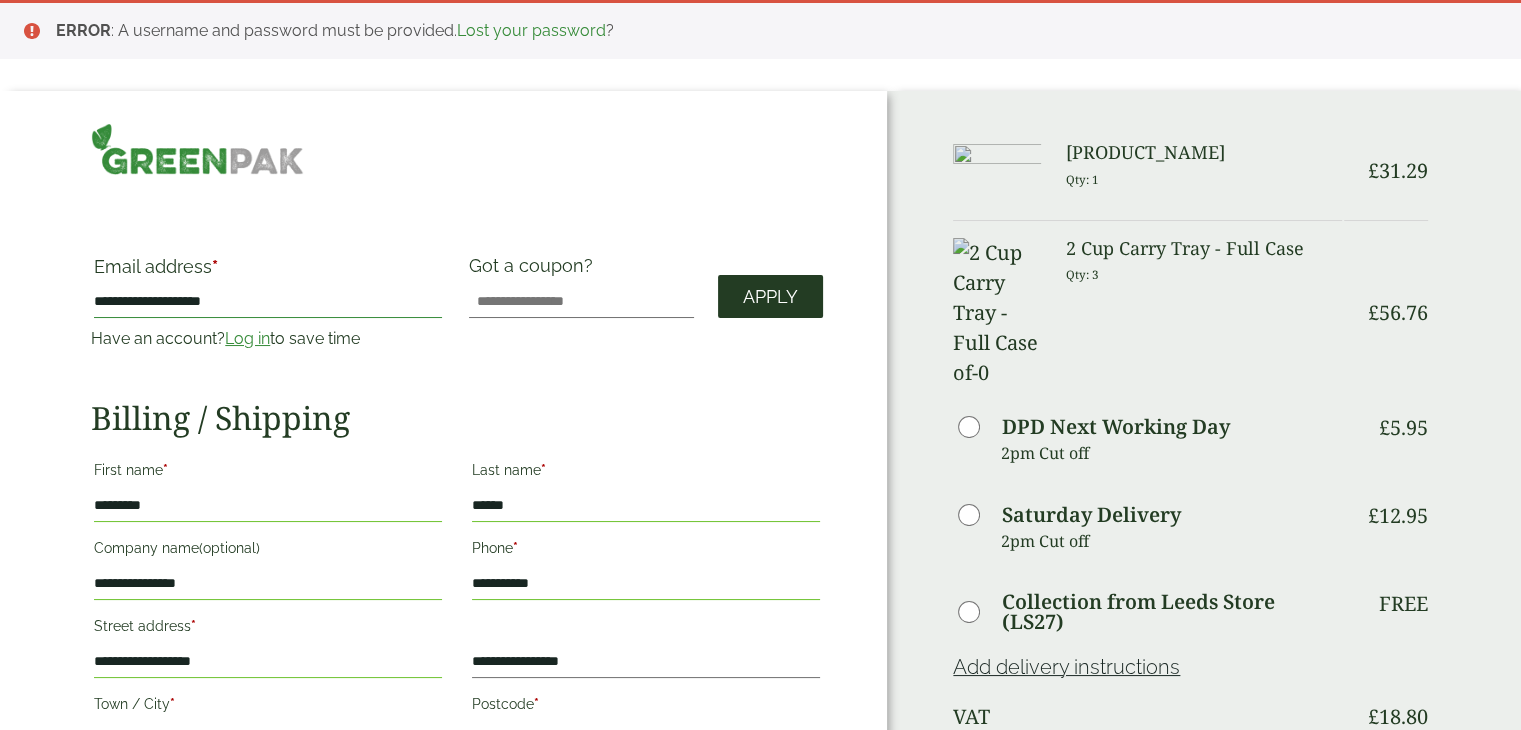 type on "**********" 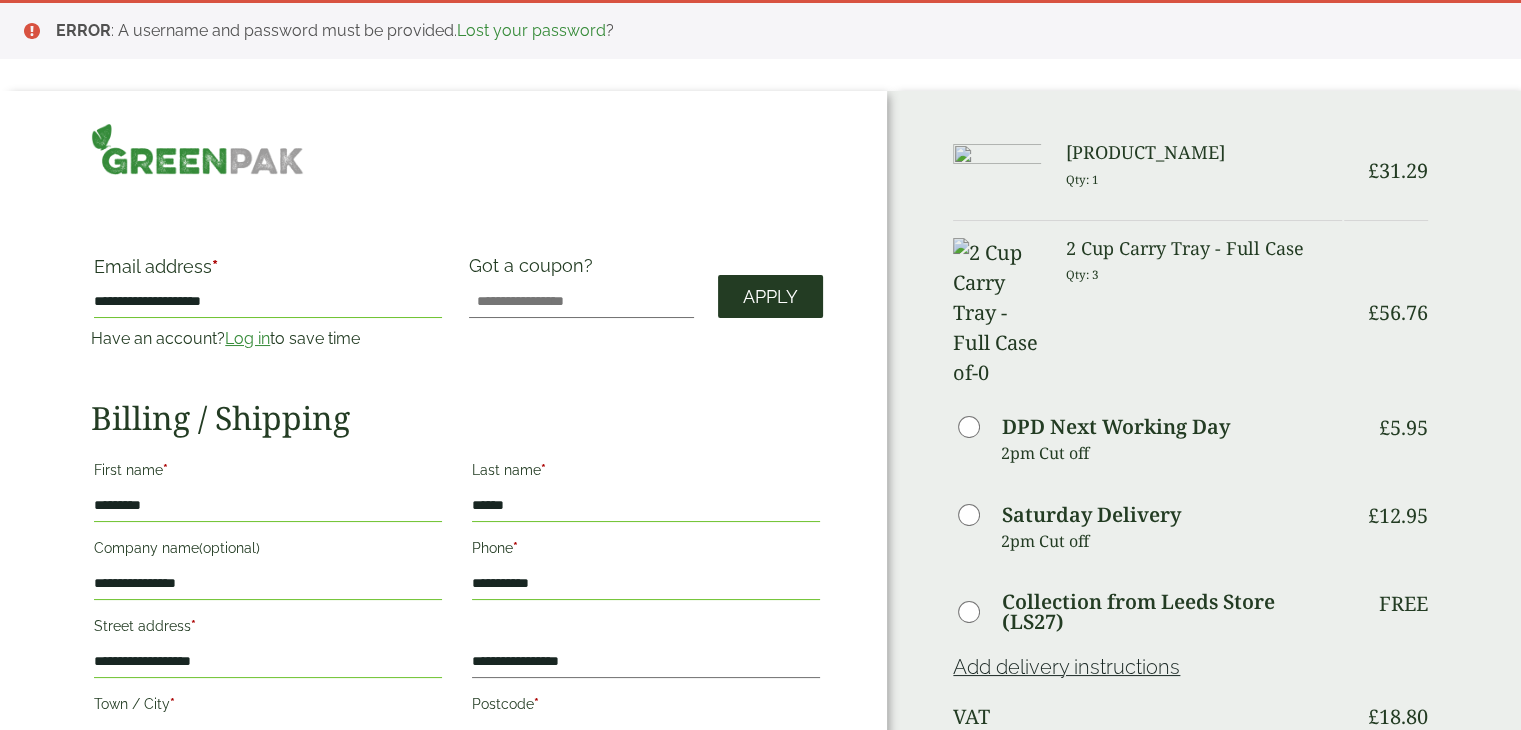 click on "Apply" at bounding box center (770, 297) 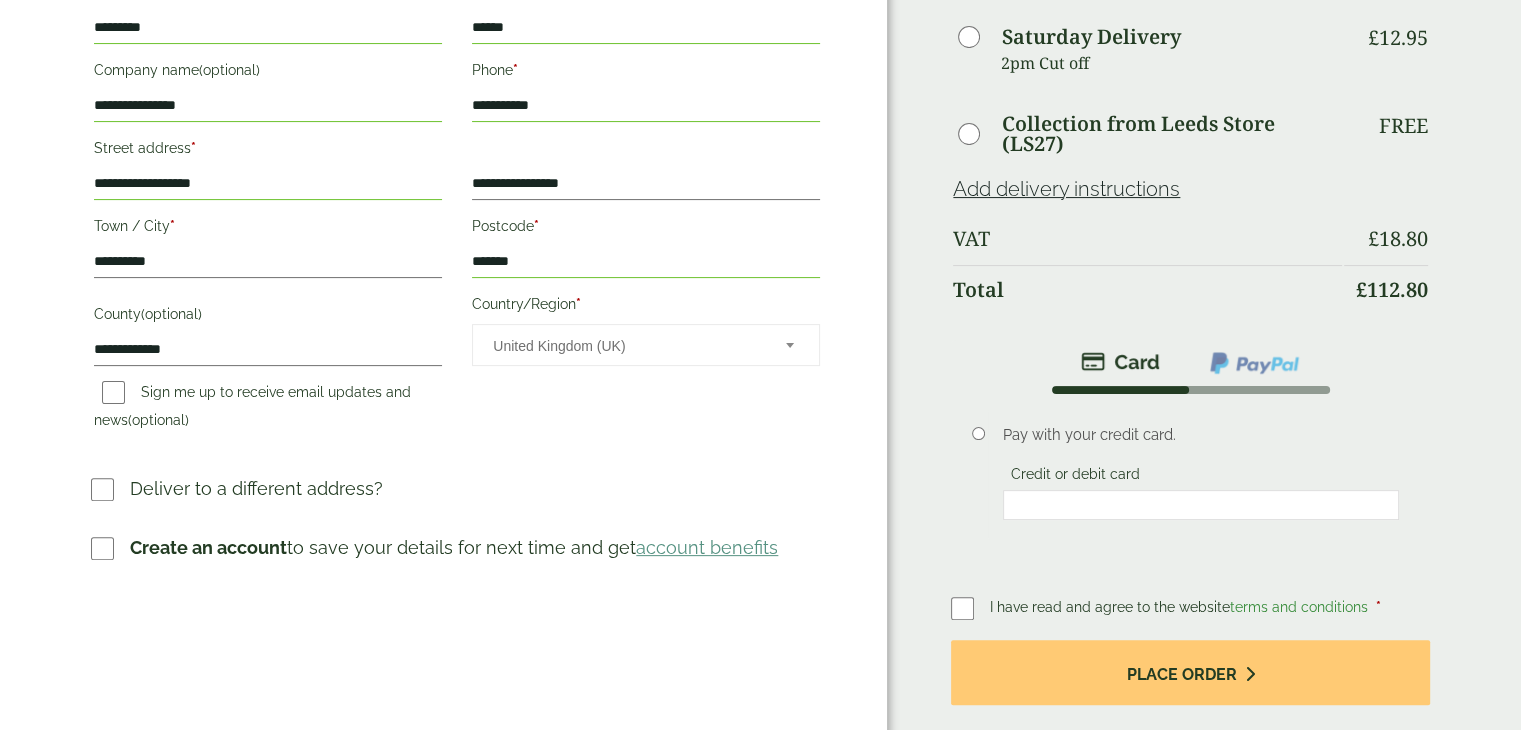 scroll, scrollTop: 476, scrollLeft: 0, axis: vertical 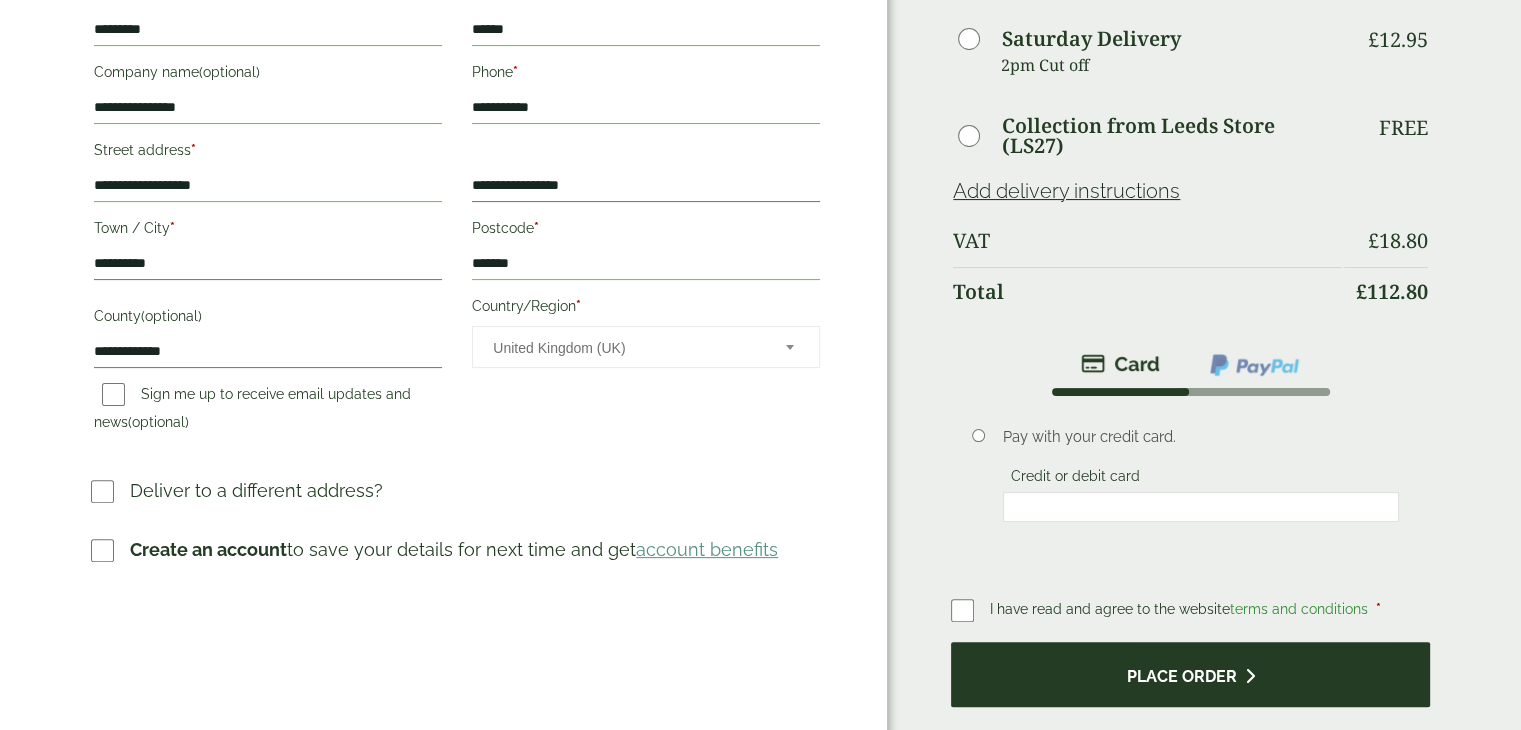 click on "Place order" at bounding box center [1190, 674] 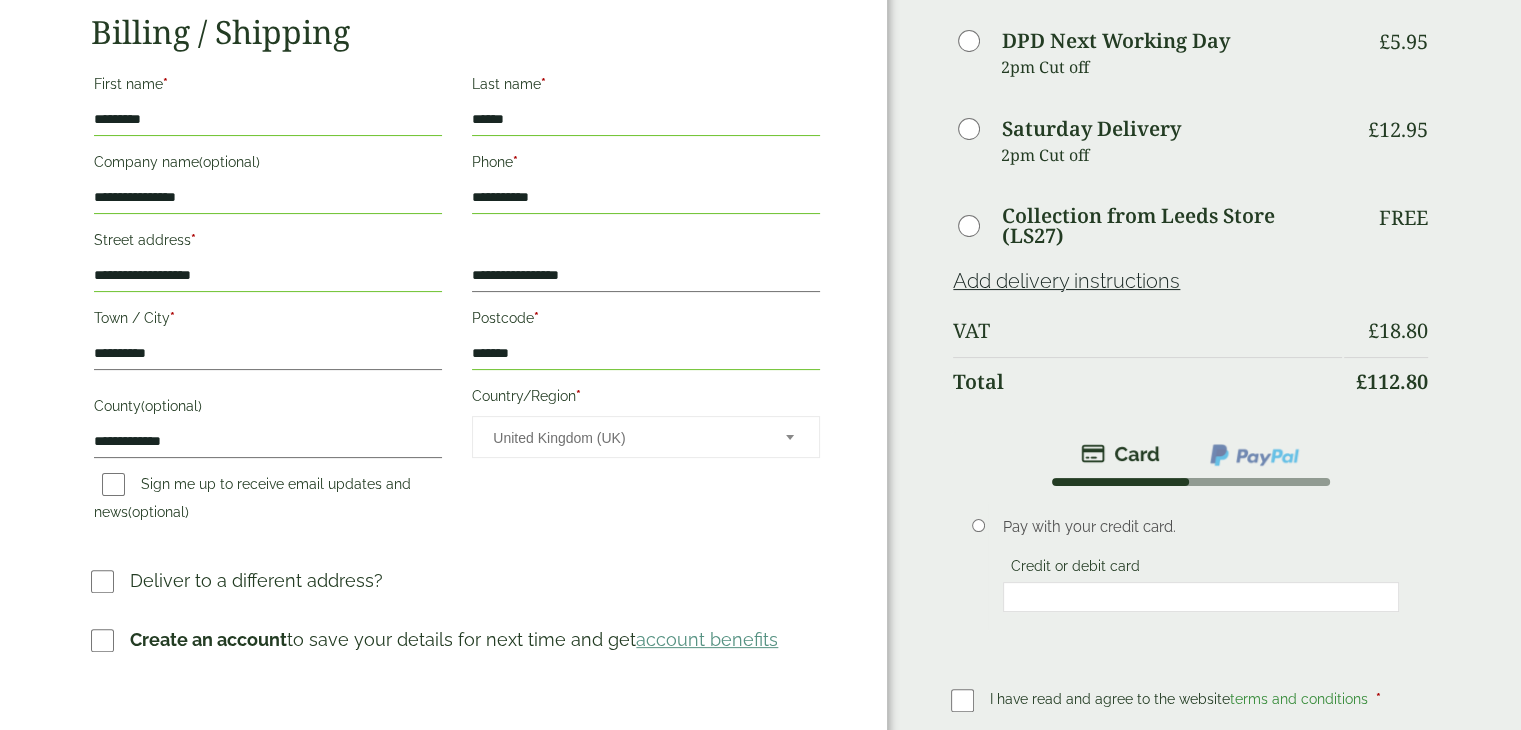 scroll, scrollTop: 0, scrollLeft: 0, axis: both 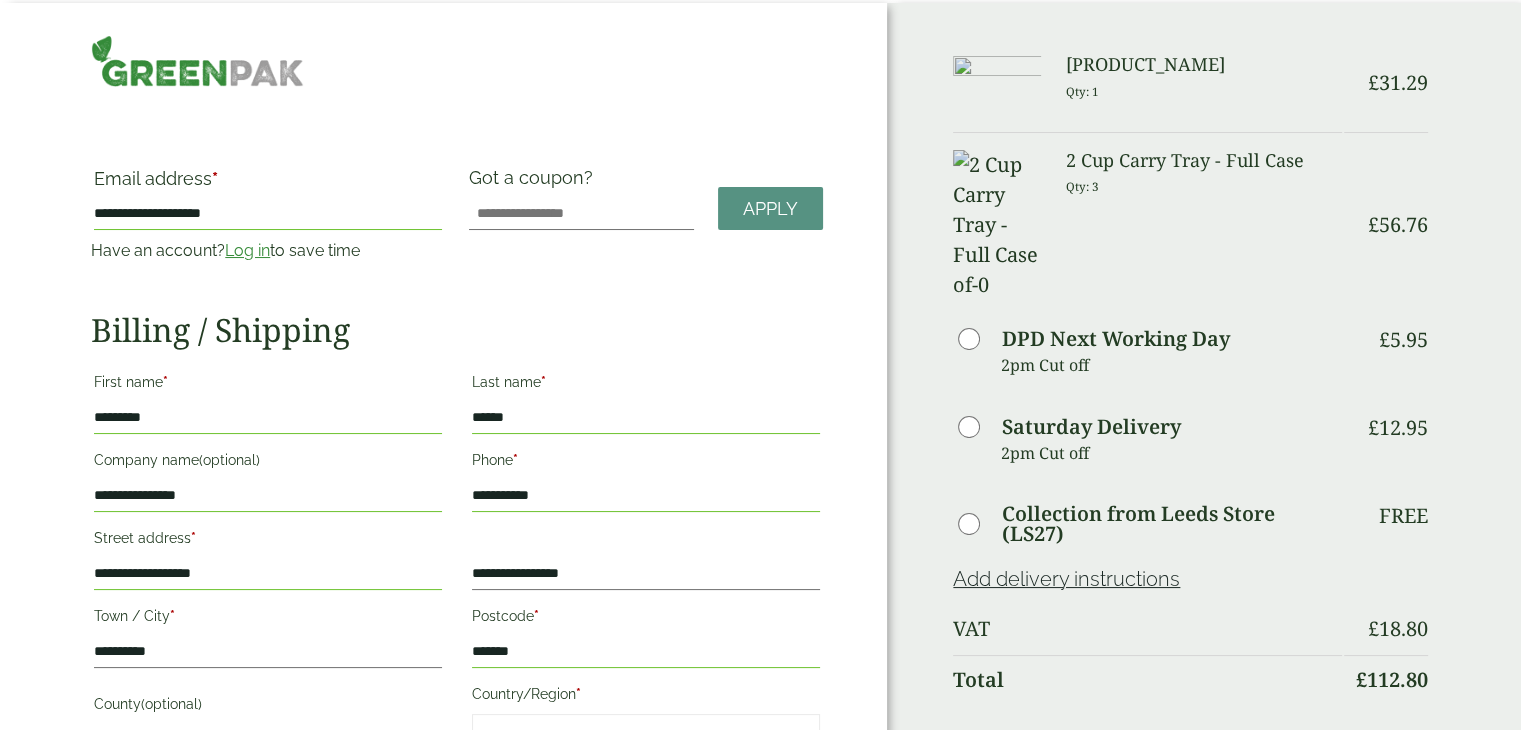 drag, startPoint x: 276, startPoint y: 215, endPoint x: 45, endPoint y: 180, distance: 233.63647 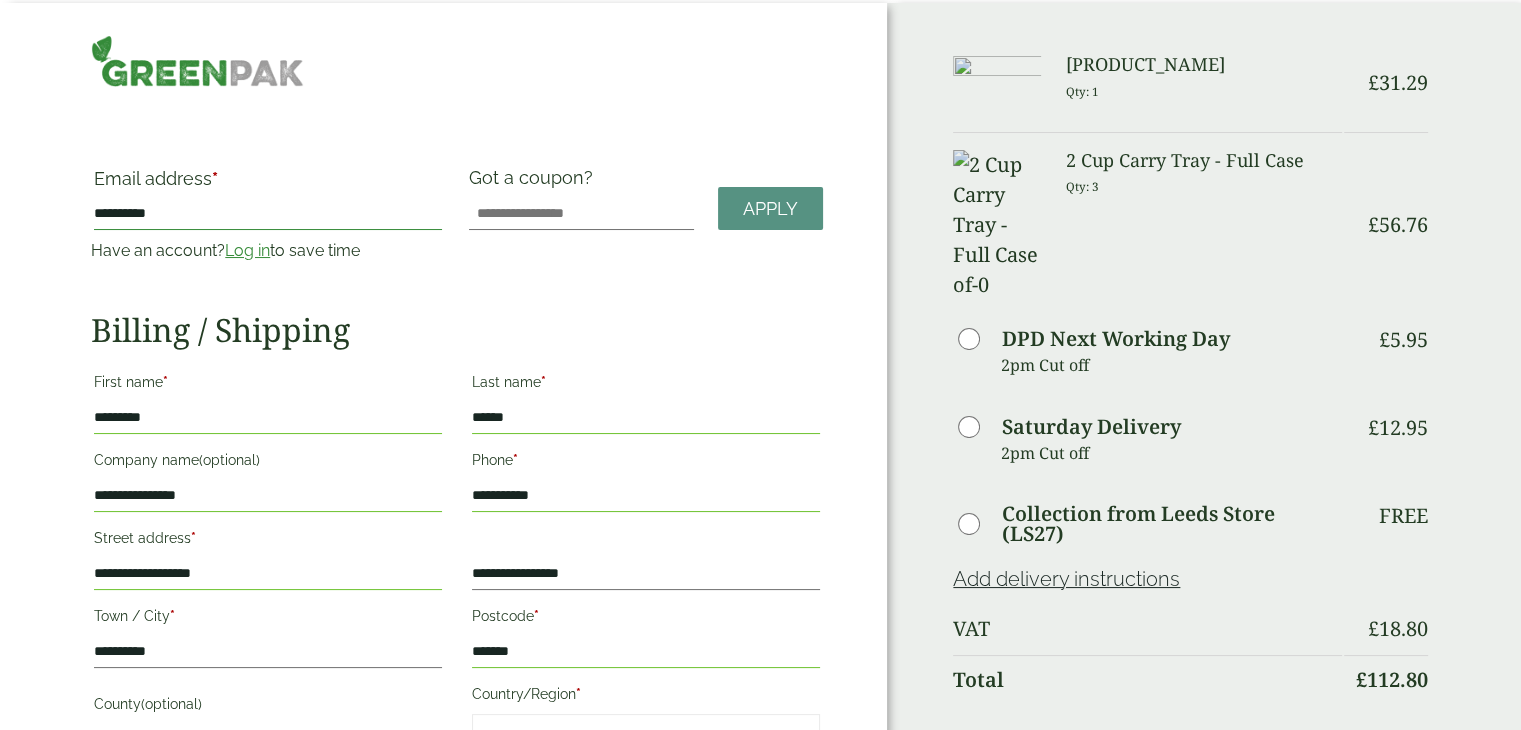 type on "**********" 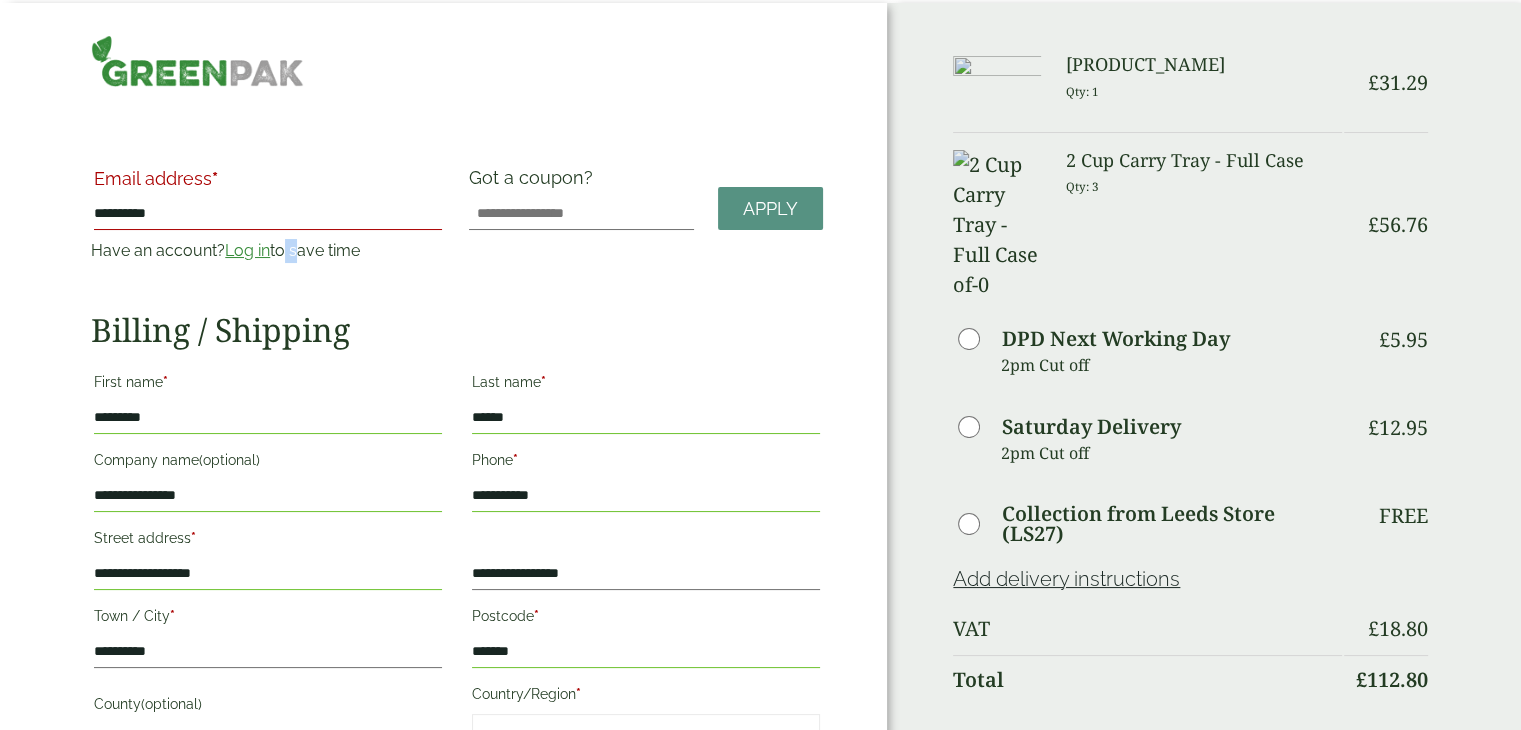 drag, startPoint x: 270, startPoint y: 253, endPoint x: 256, endPoint y: 217, distance: 38.626415 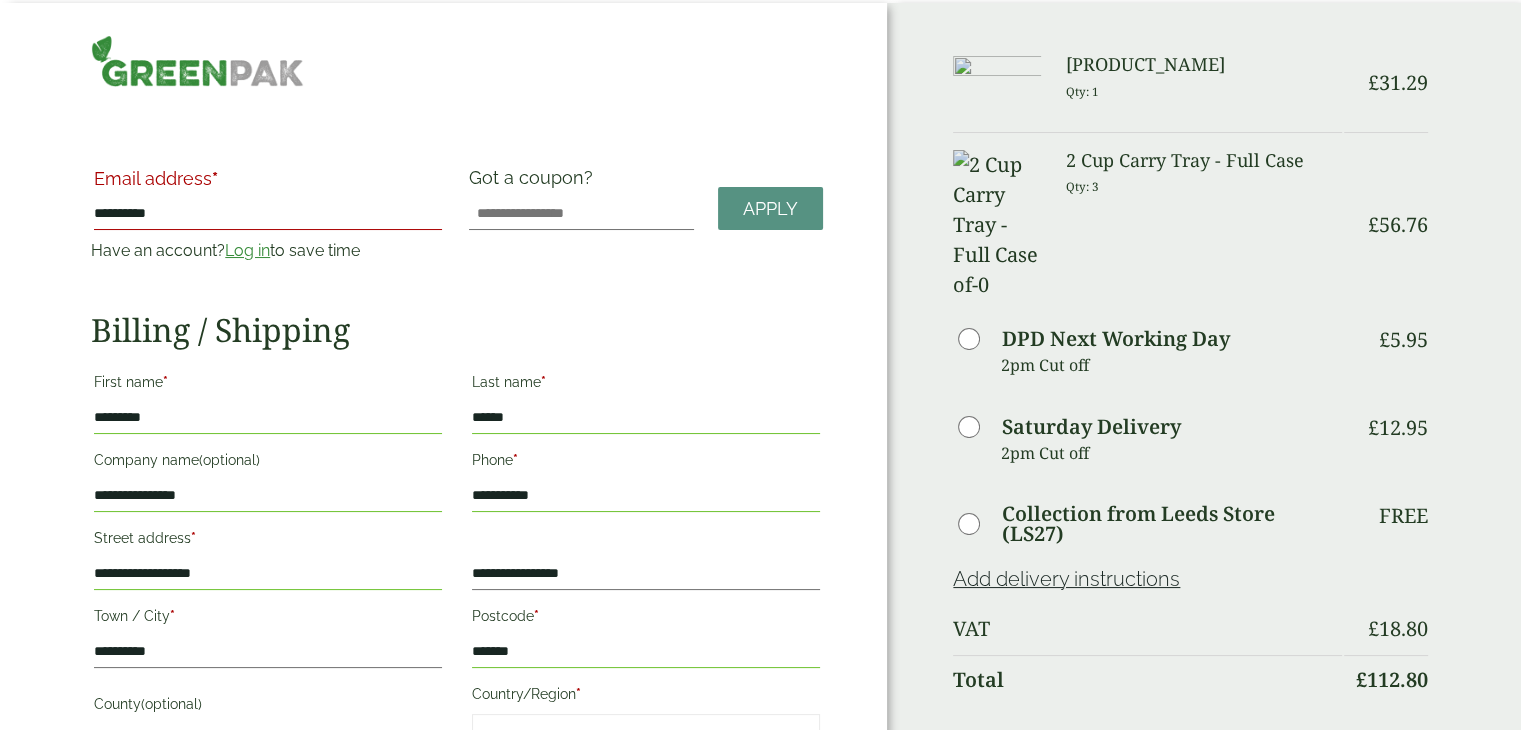 click on "Have an account?  Log in  to save time" at bounding box center [268, 251] 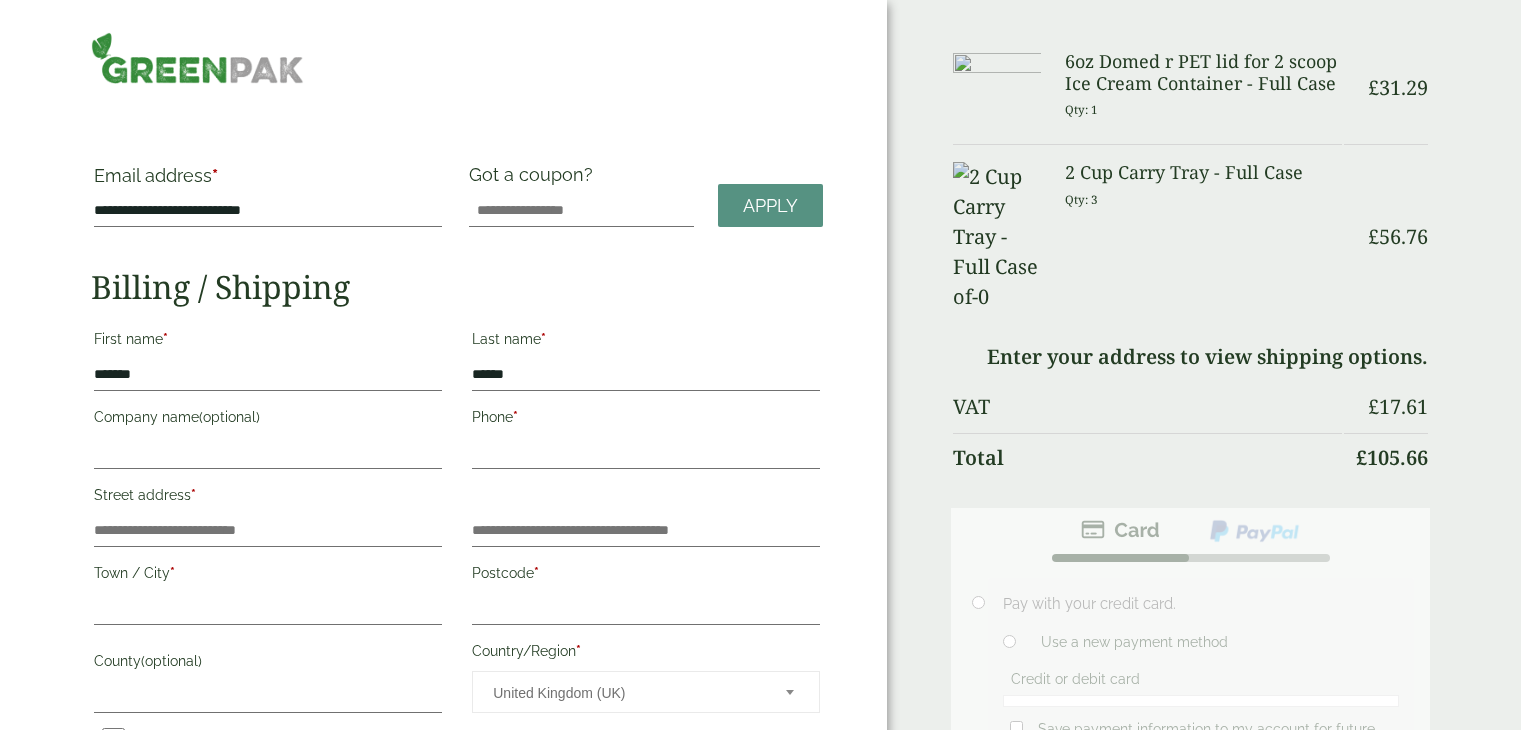 scroll, scrollTop: 638, scrollLeft: 0, axis: vertical 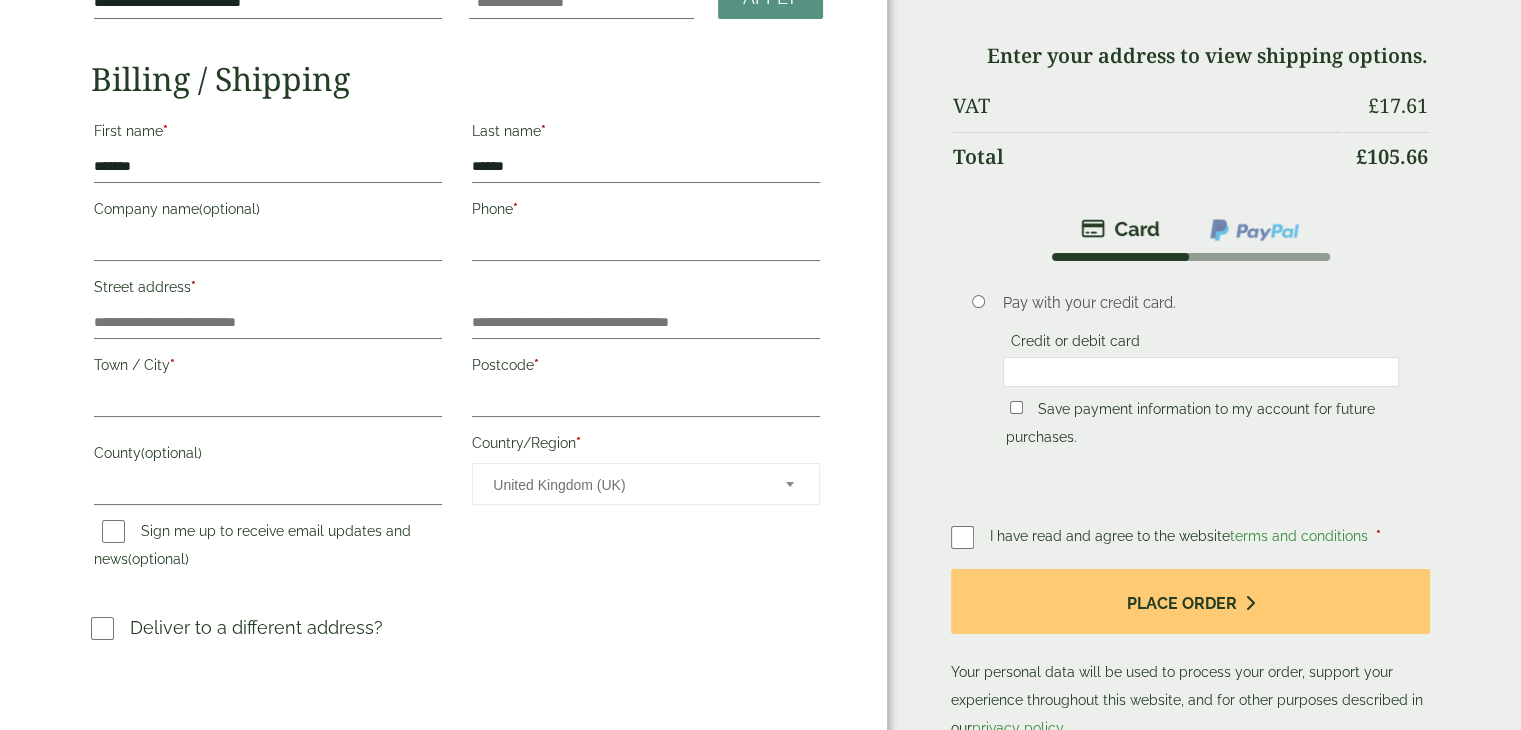 drag, startPoint x: 0, startPoint y: 0, endPoint x: 1535, endPoint y: 308, distance: 1565.5955 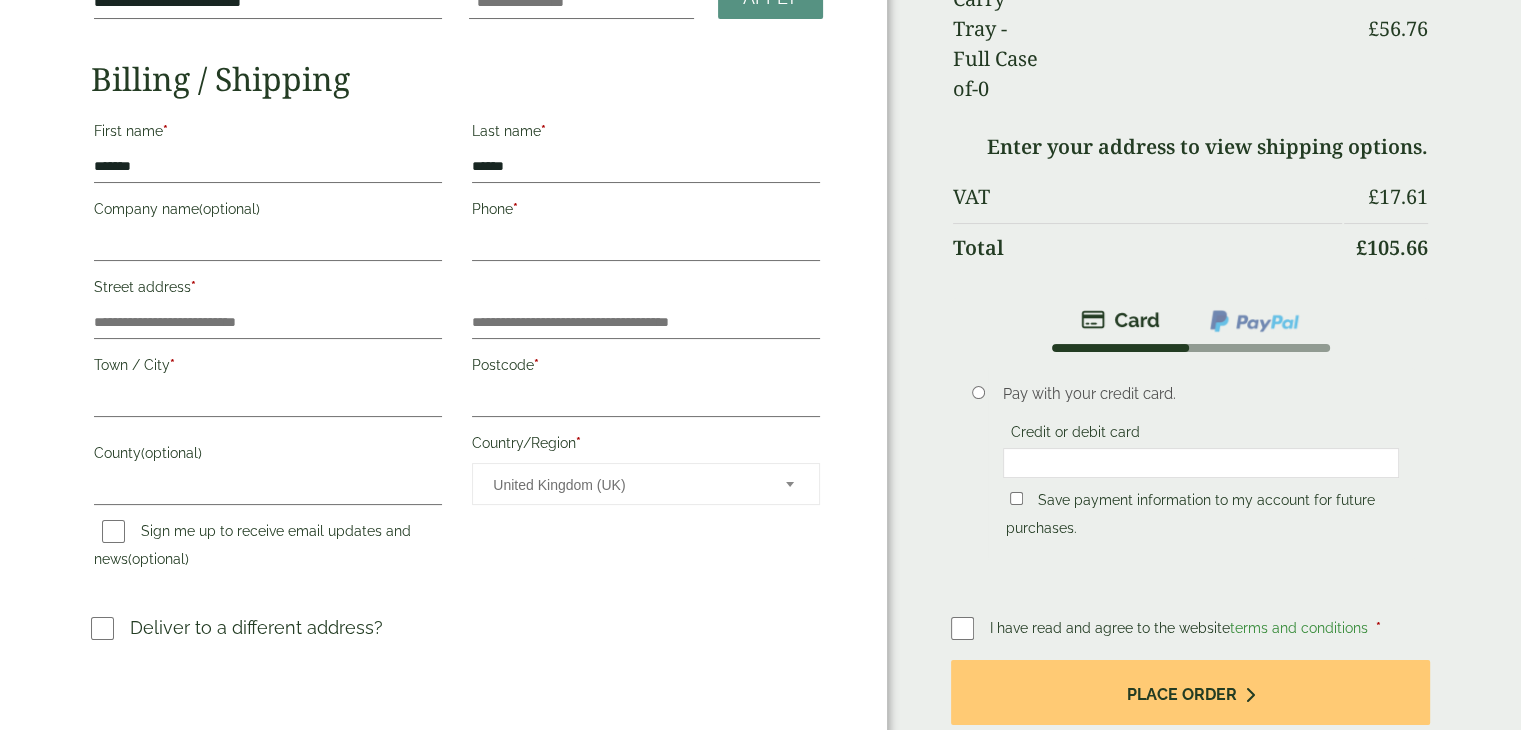 click on "**********" at bounding box center [760, 621] 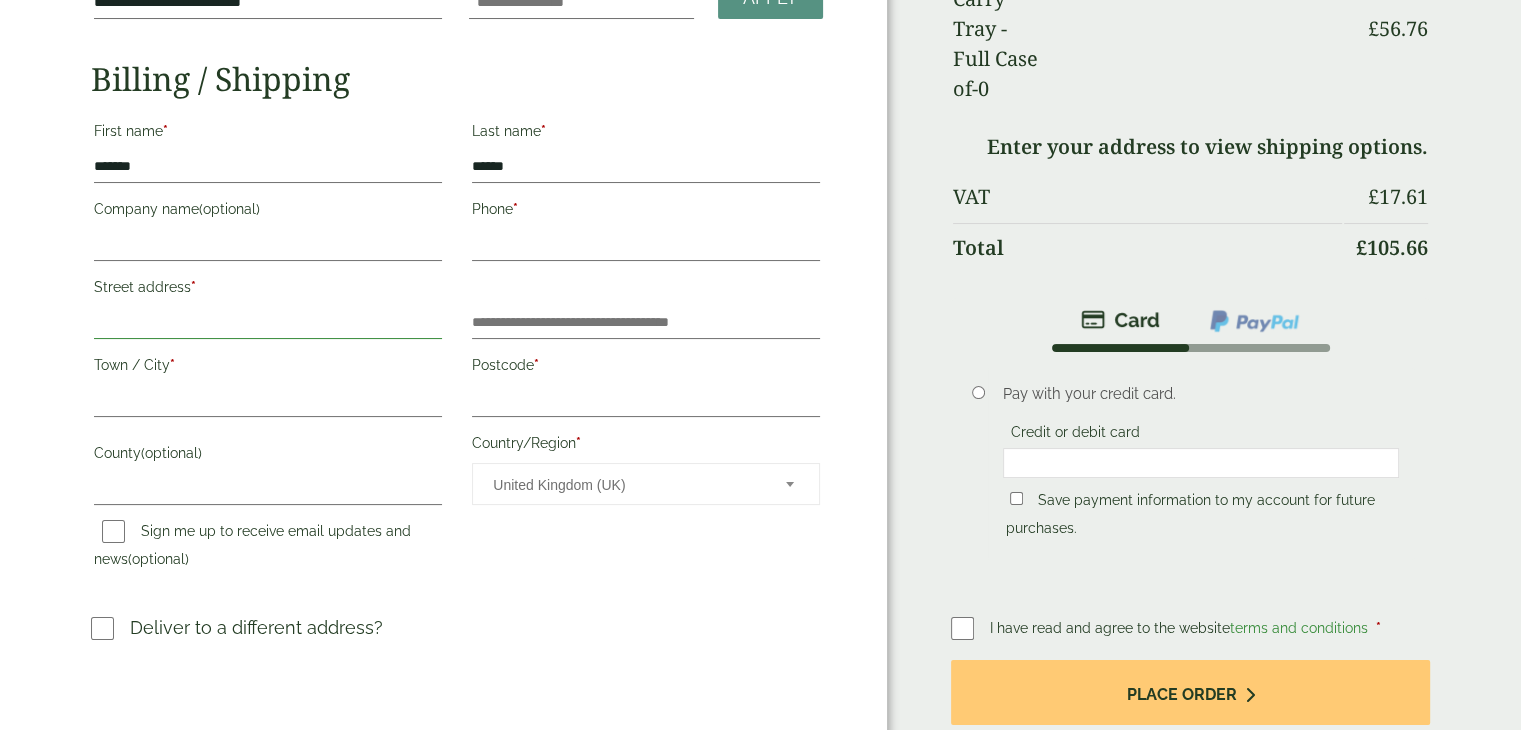 click on "Street address  *" at bounding box center [268, 323] 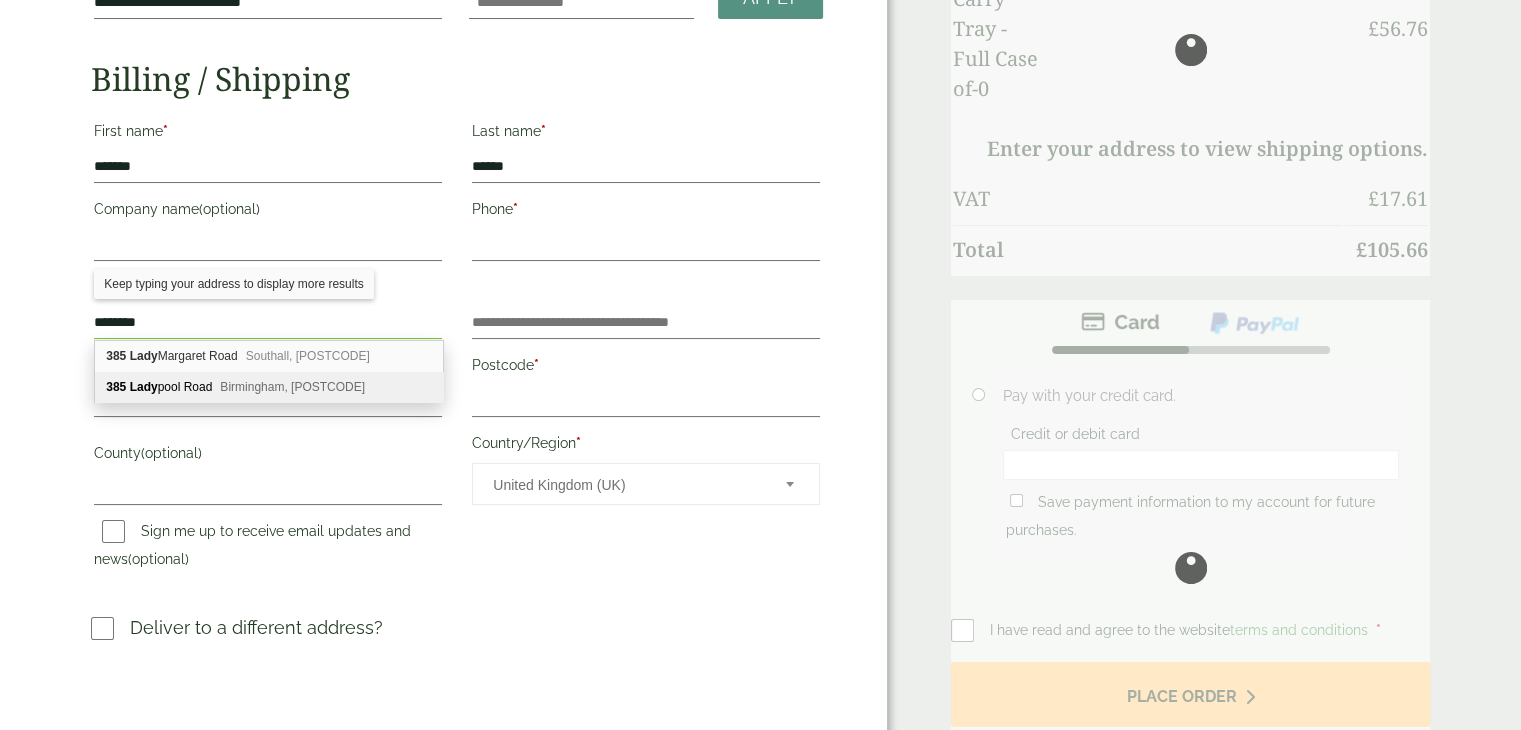 click on "385   Lady pool Road Birmingham, B12 8LA" at bounding box center [269, 387] 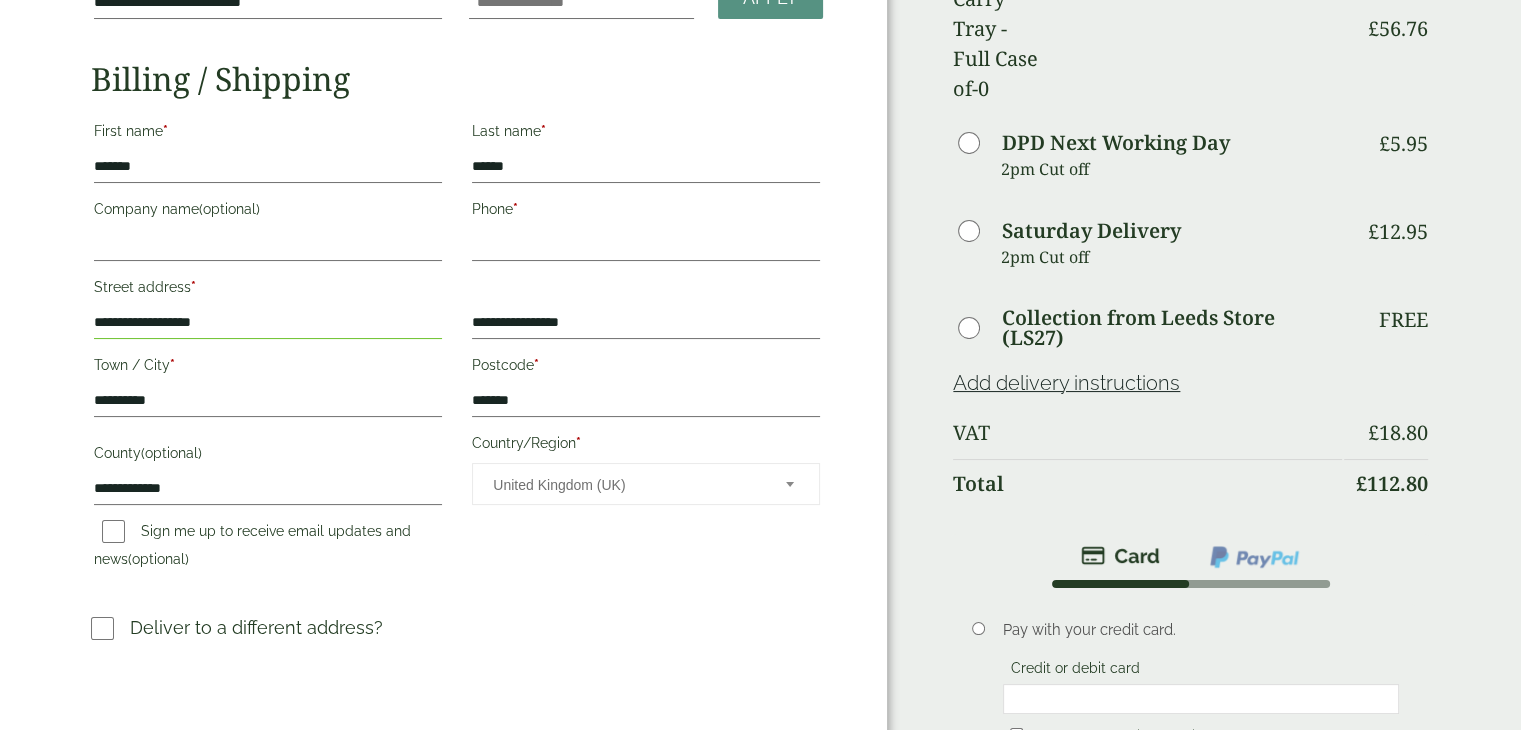 drag, startPoint x: 310, startPoint y: 317, endPoint x: 44, endPoint y: 343, distance: 267.26767 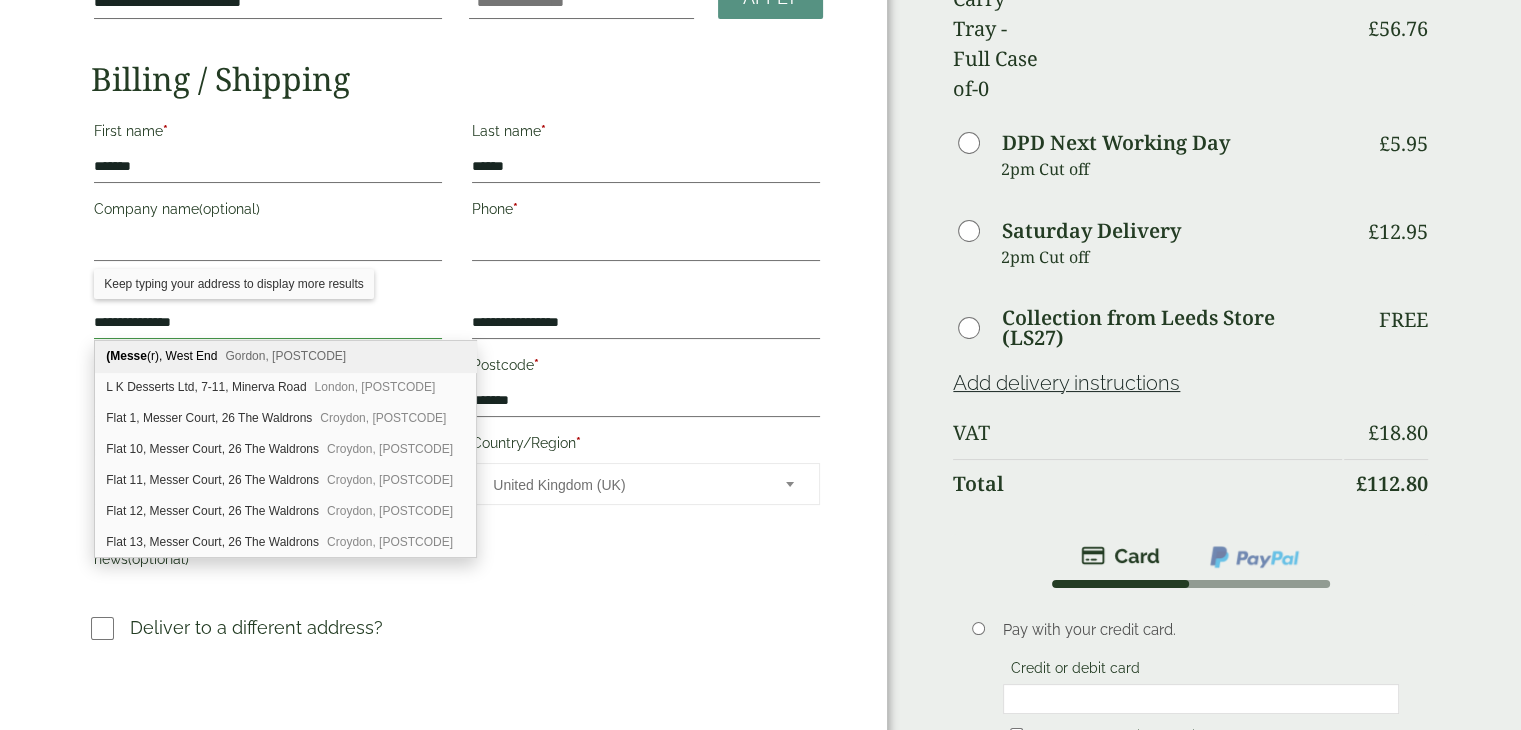 type on "**********" 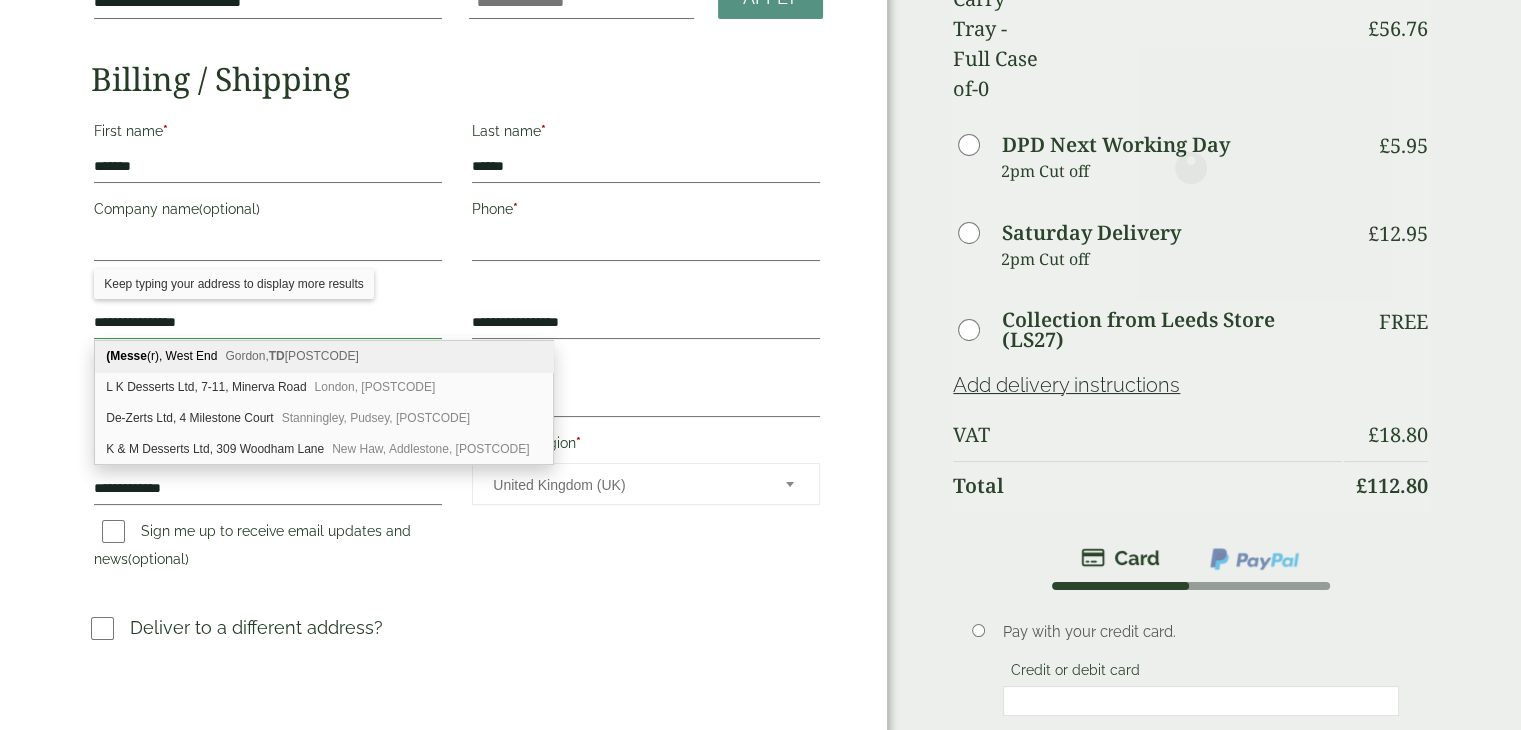 drag, startPoint x: 199, startPoint y: 326, endPoint x: 89, endPoint y: 321, distance: 110.11358 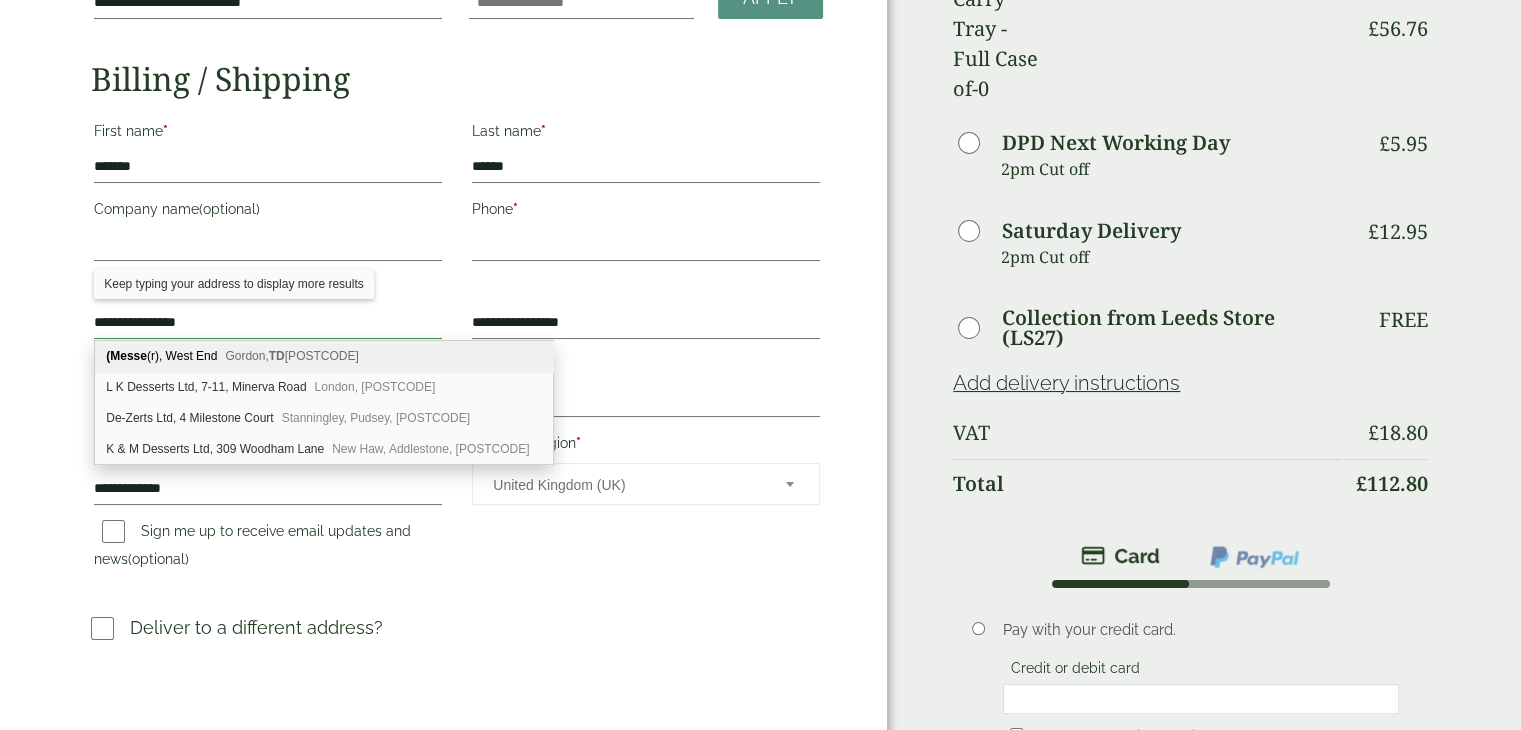 drag, startPoint x: 212, startPoint y: 331, endPoint x: 63, endPoint y: 338, distance: 149.16434 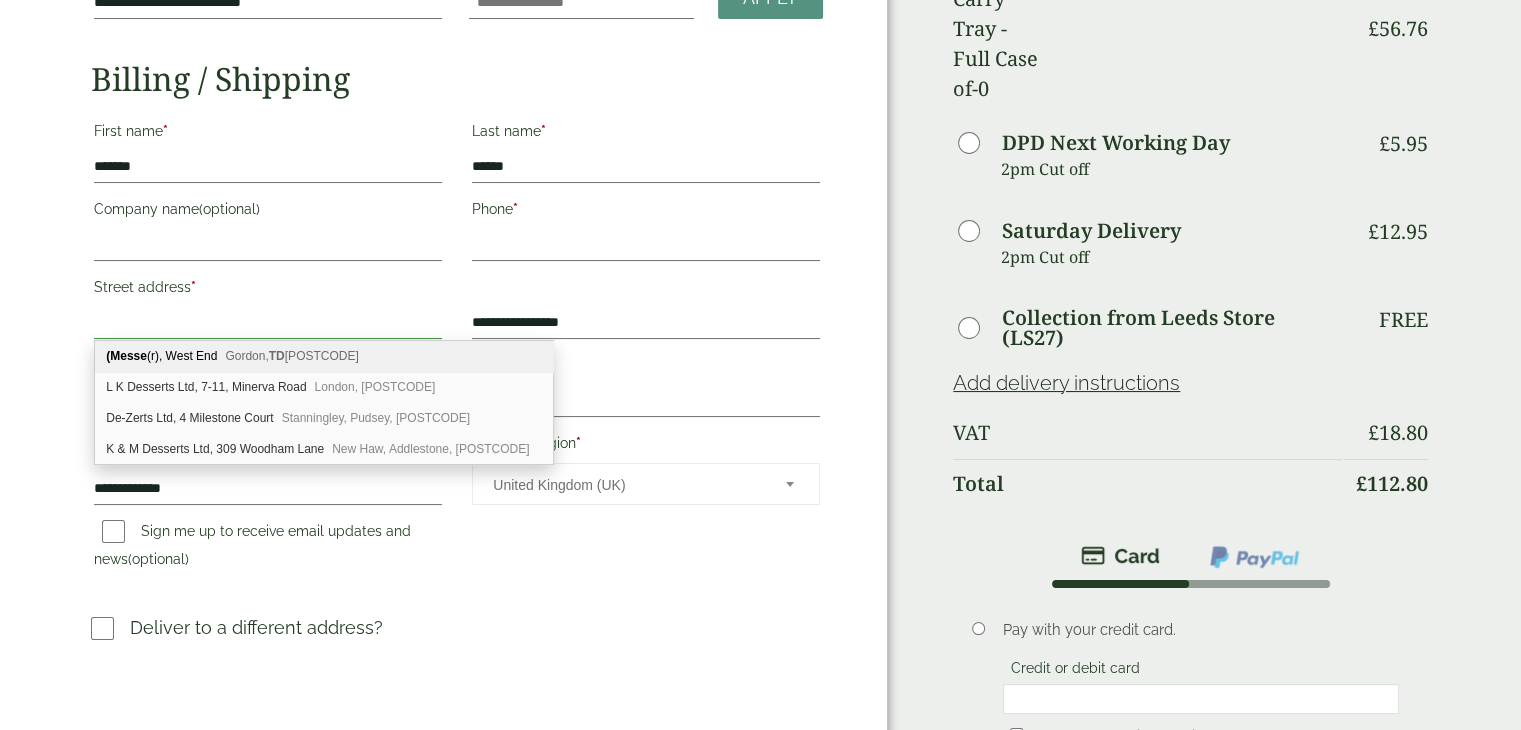 type 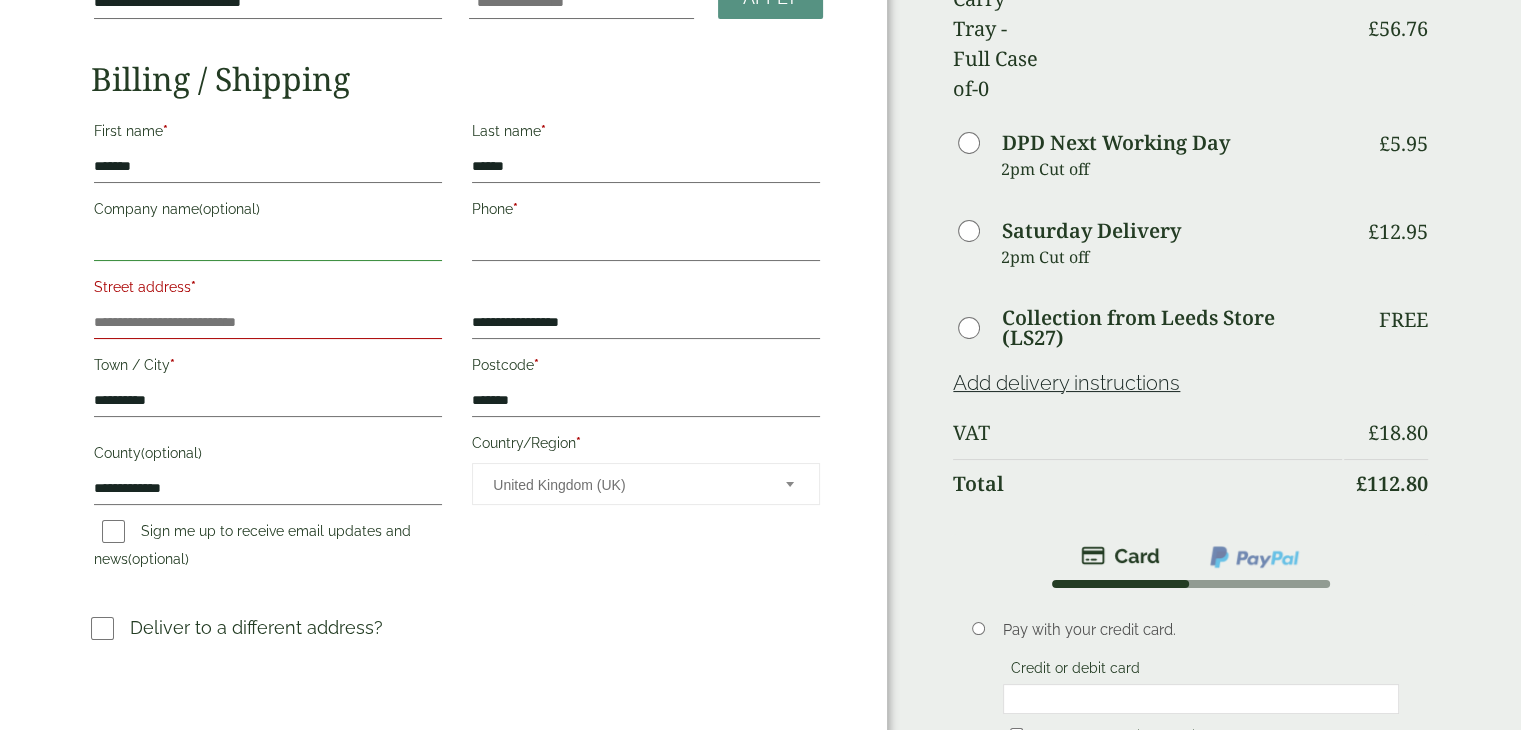 click on "Company name  (optional)" at bounding box center (268, 245) 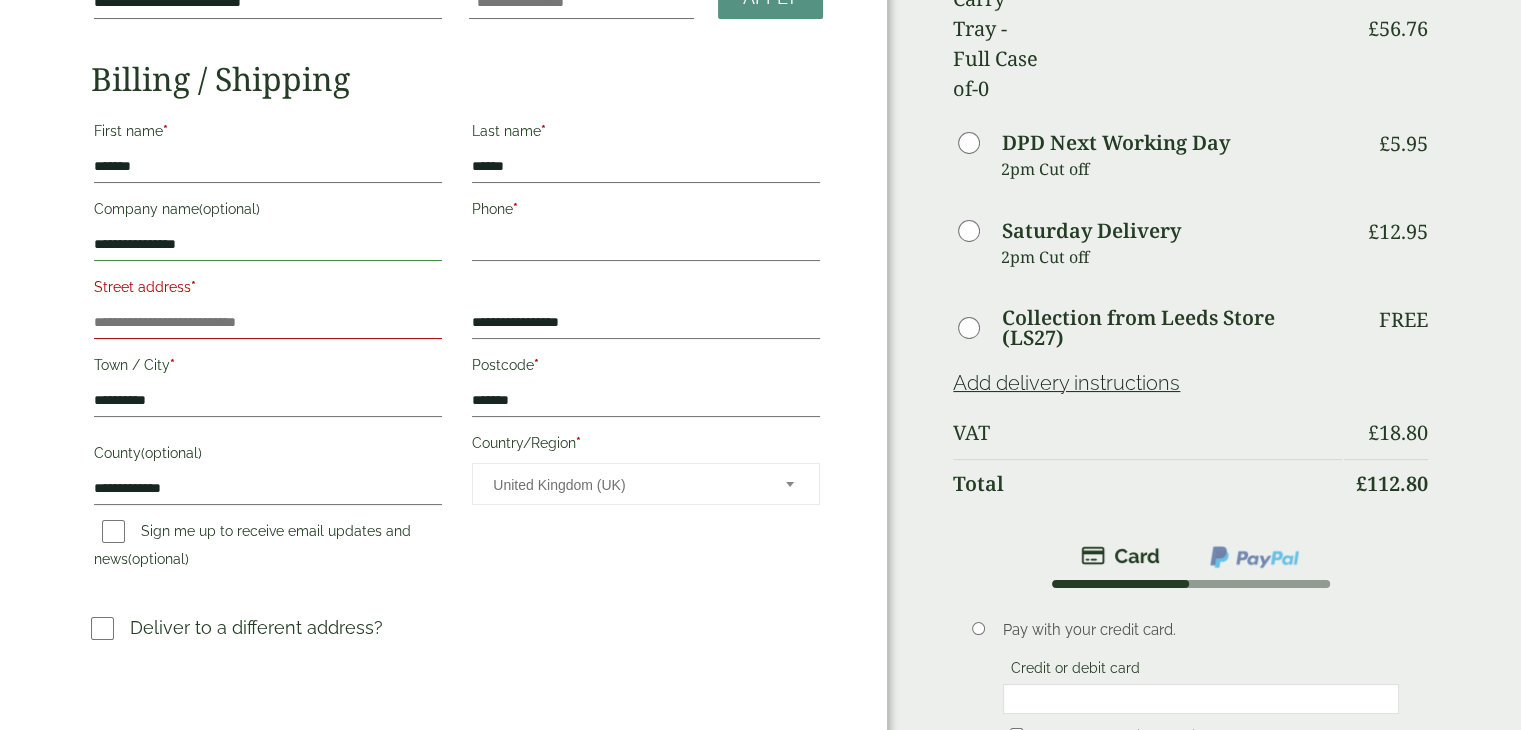 type on "**********" 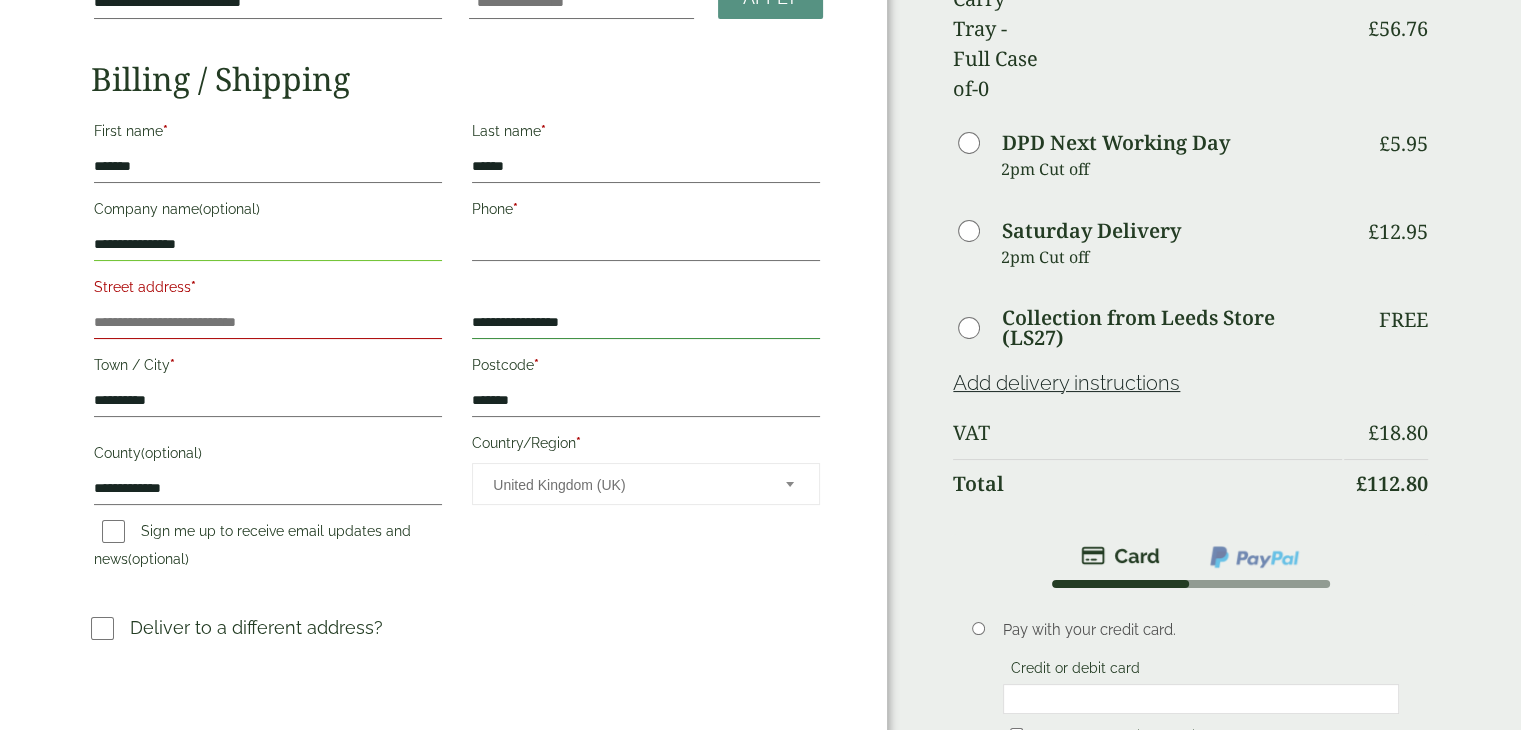 drag, startPoint x: 595, startPoint y: 317, endPoint x: 401, endPoint y: 334, distance: 194.74342 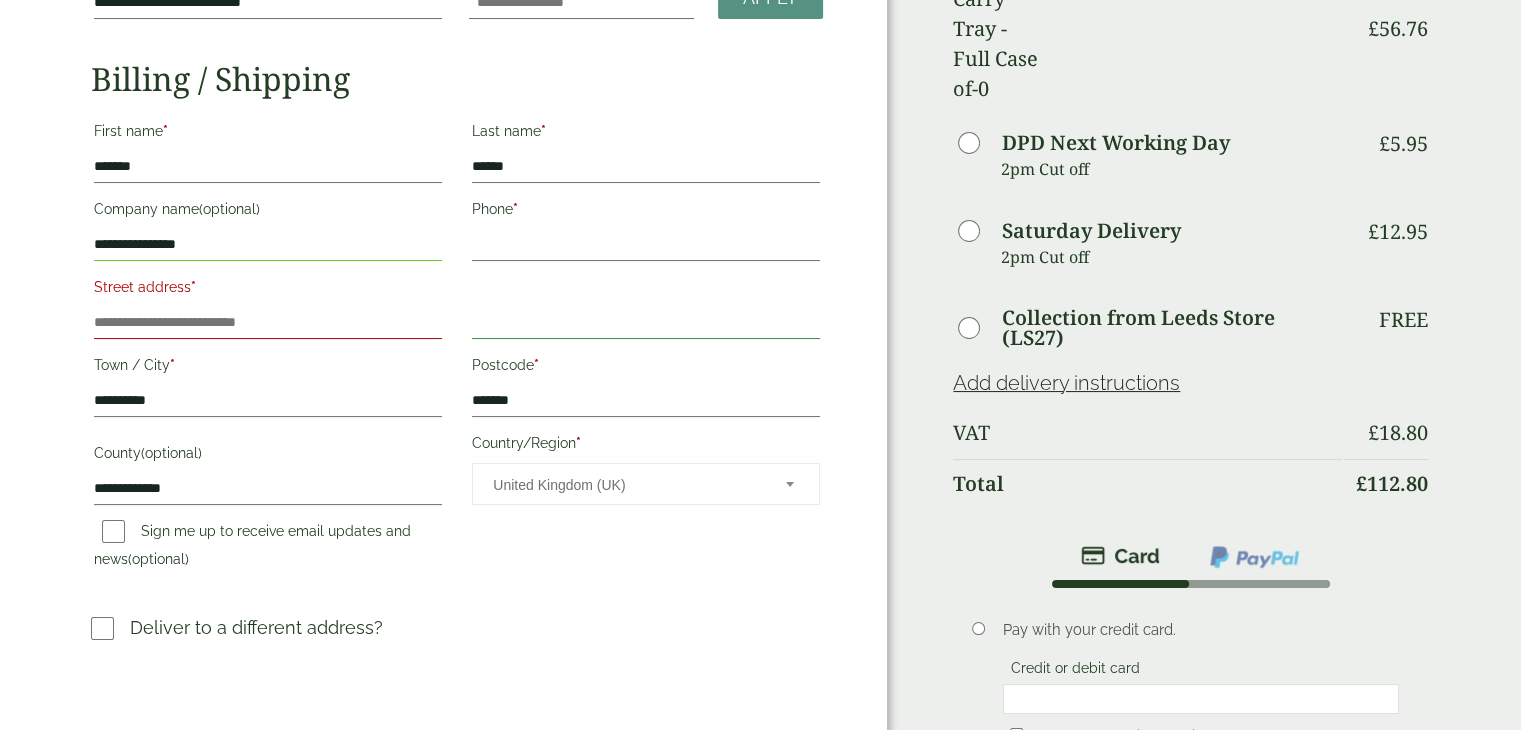 type 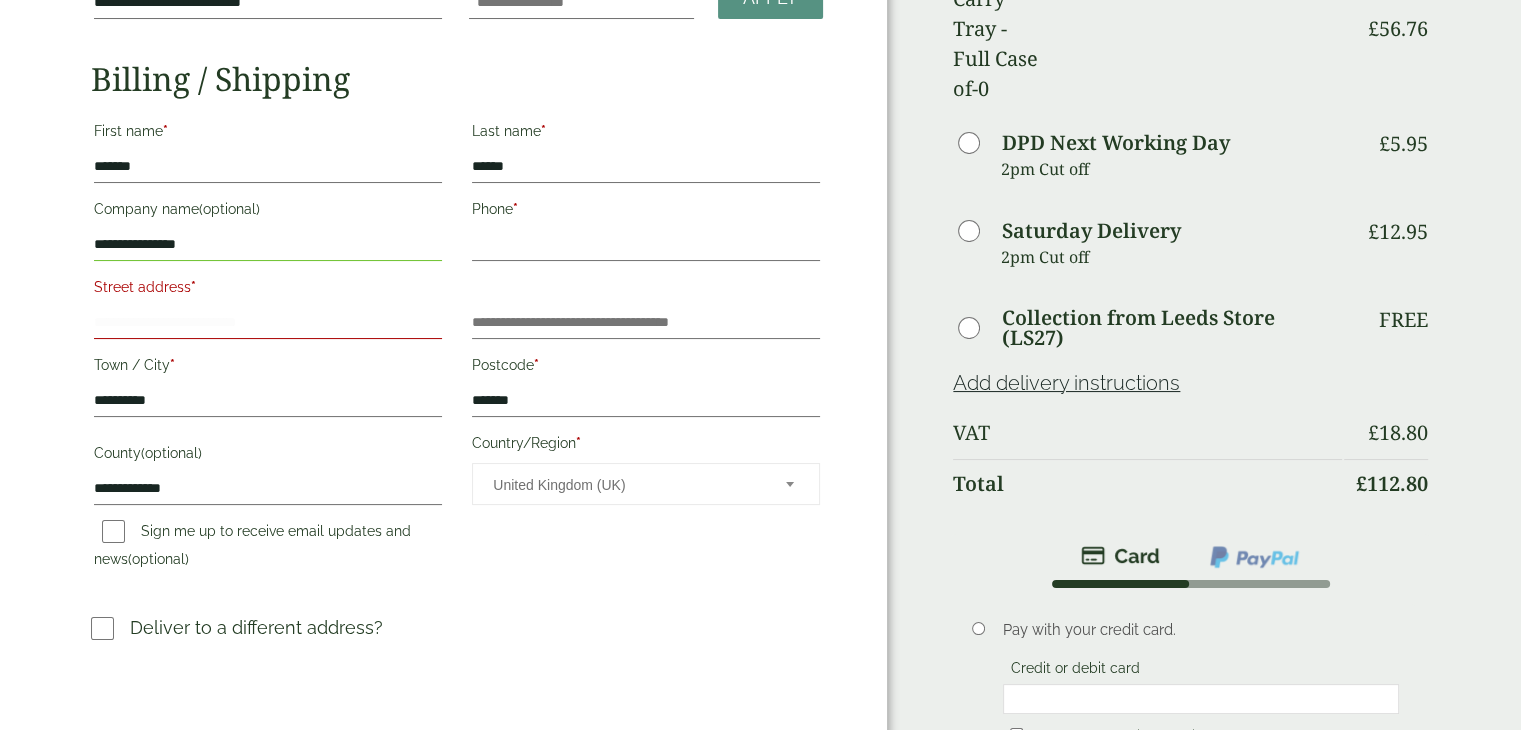 click on "Street address  *" at bounding box center (268, 323) 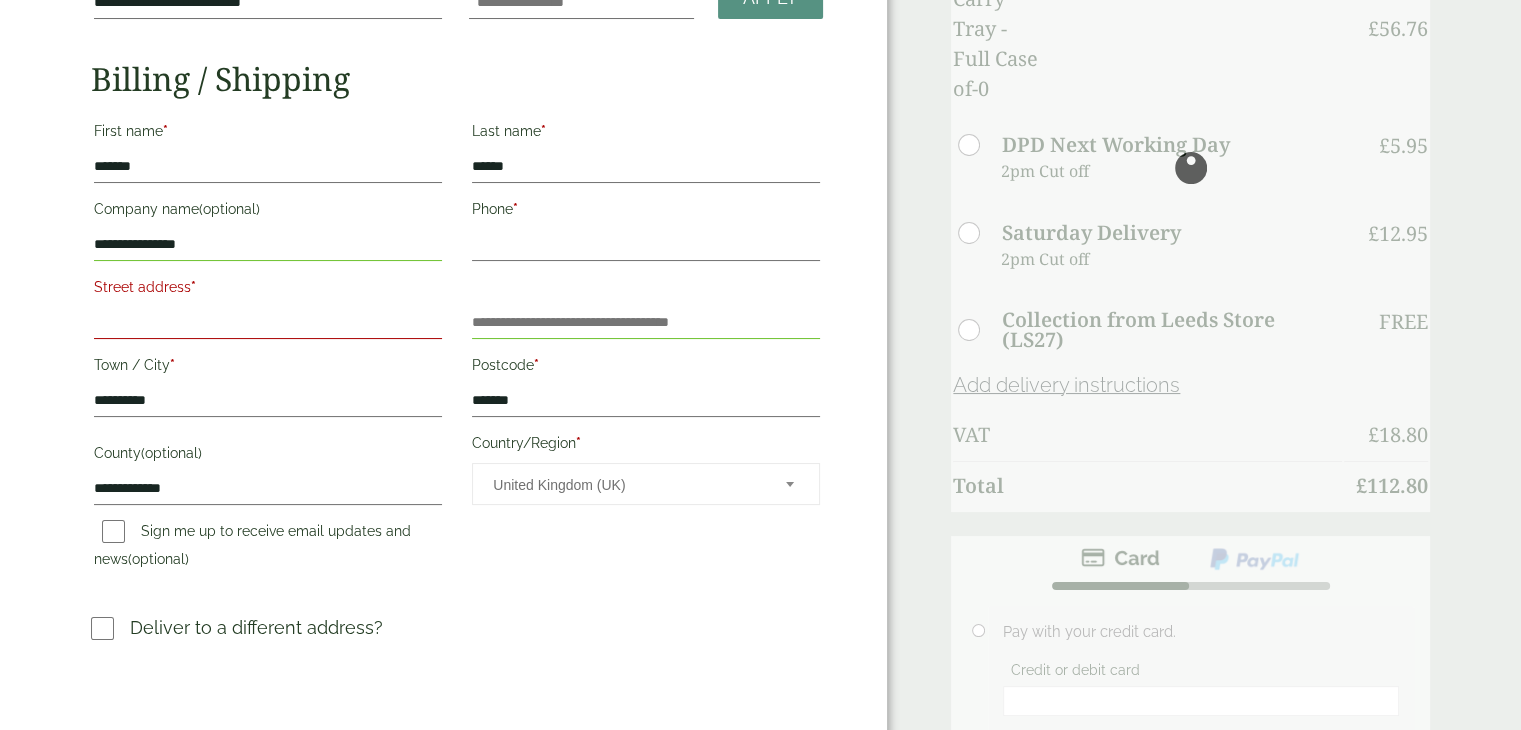 paste on "**********" 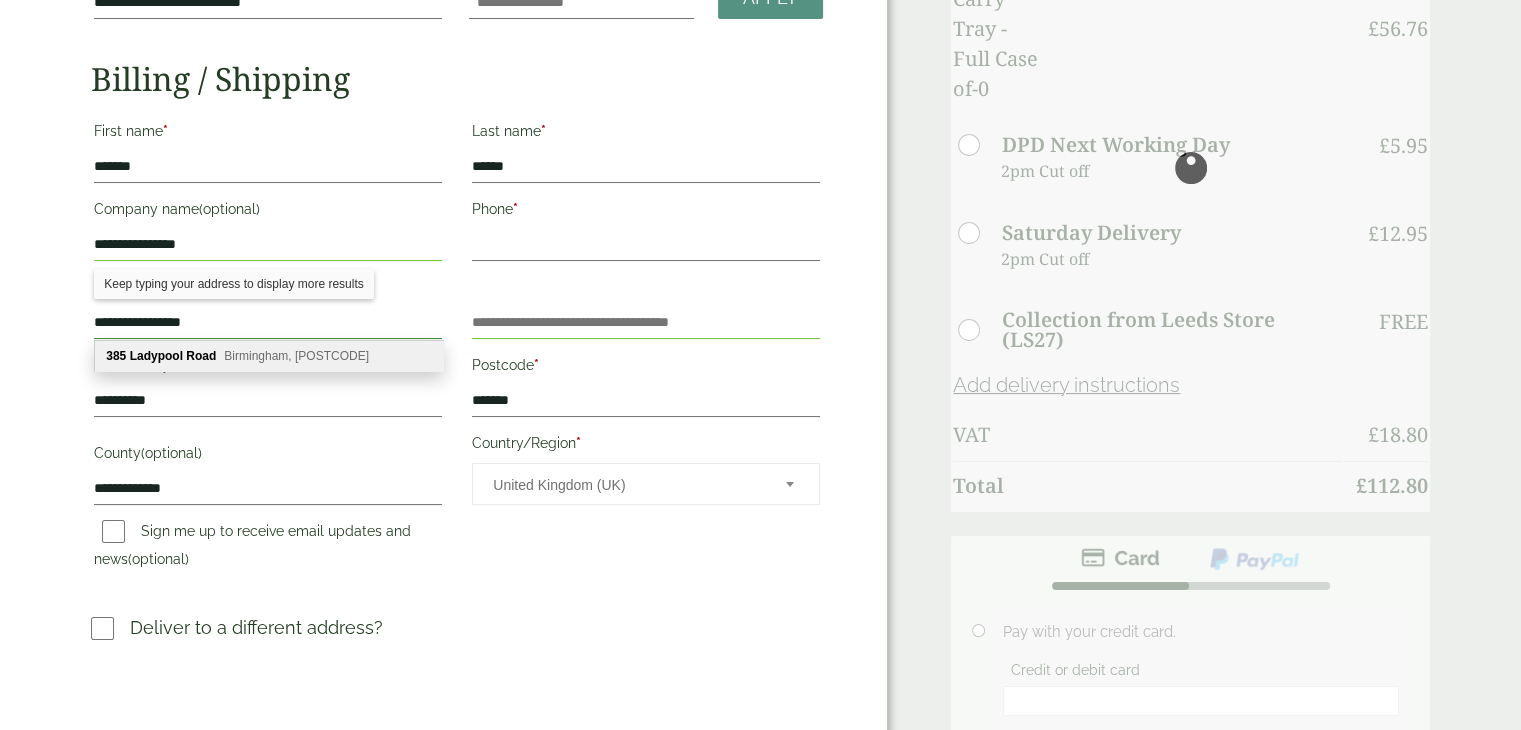 type on "**********" 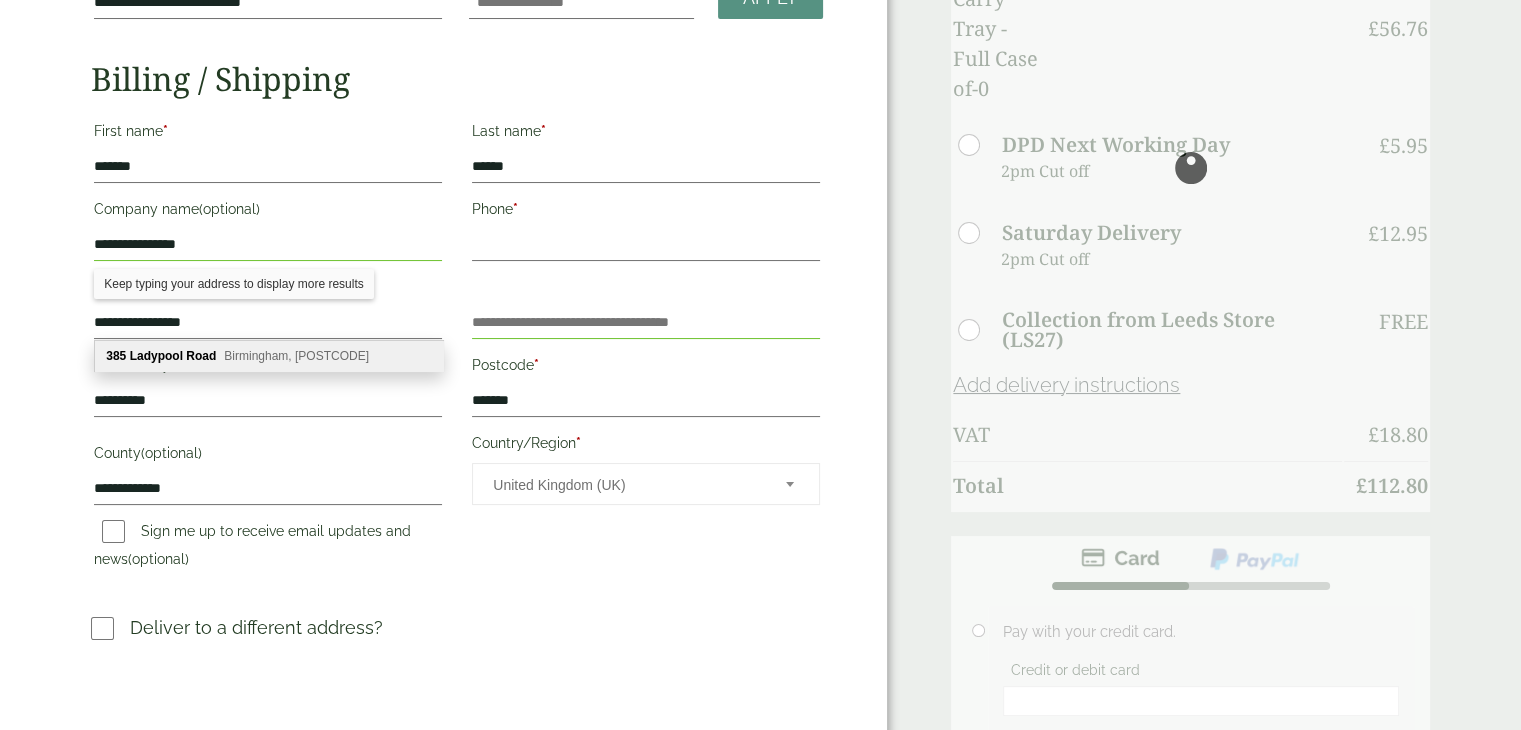 click on "**********" at bounding box center (457, 348) 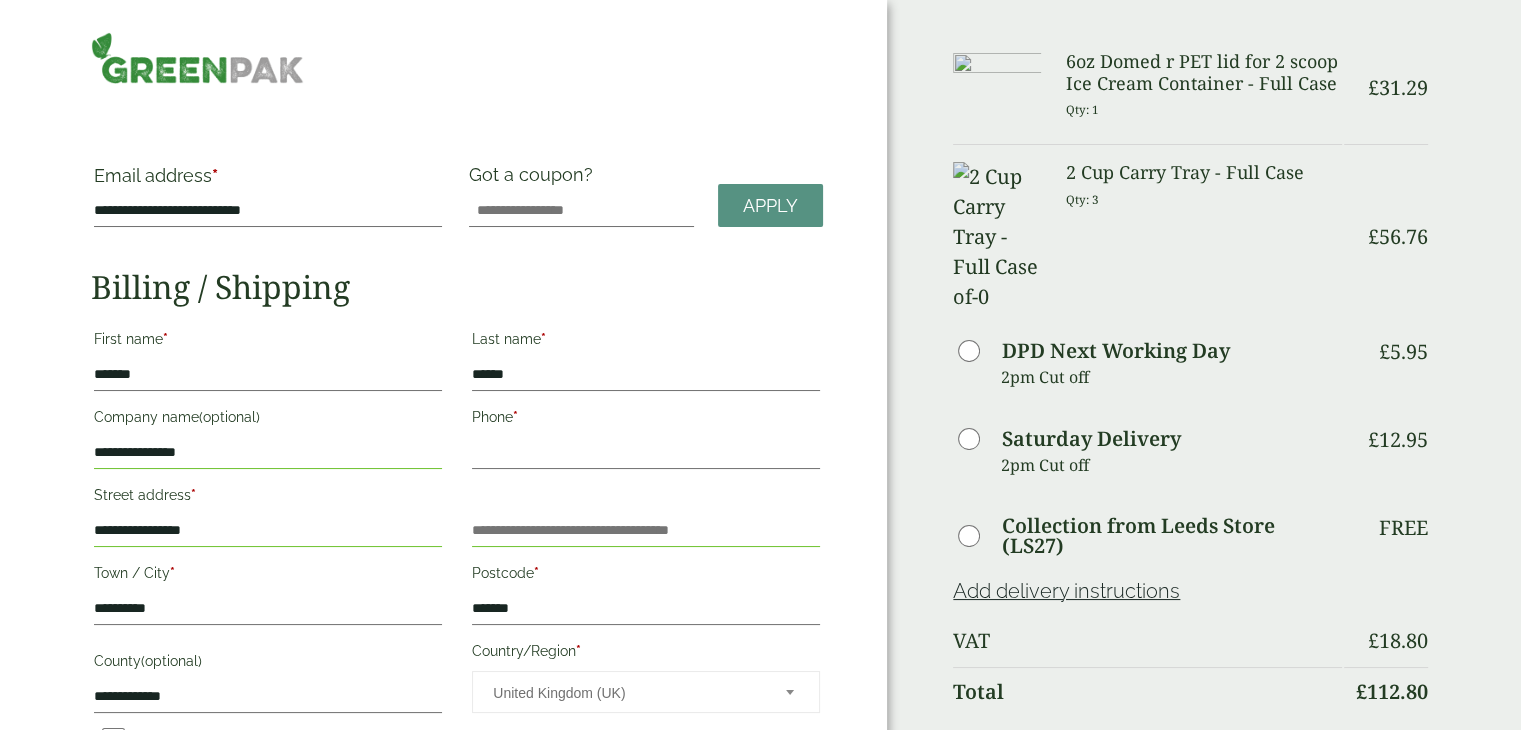 scroll, scrollTop: 0, scrollLeft: 0, axis: both 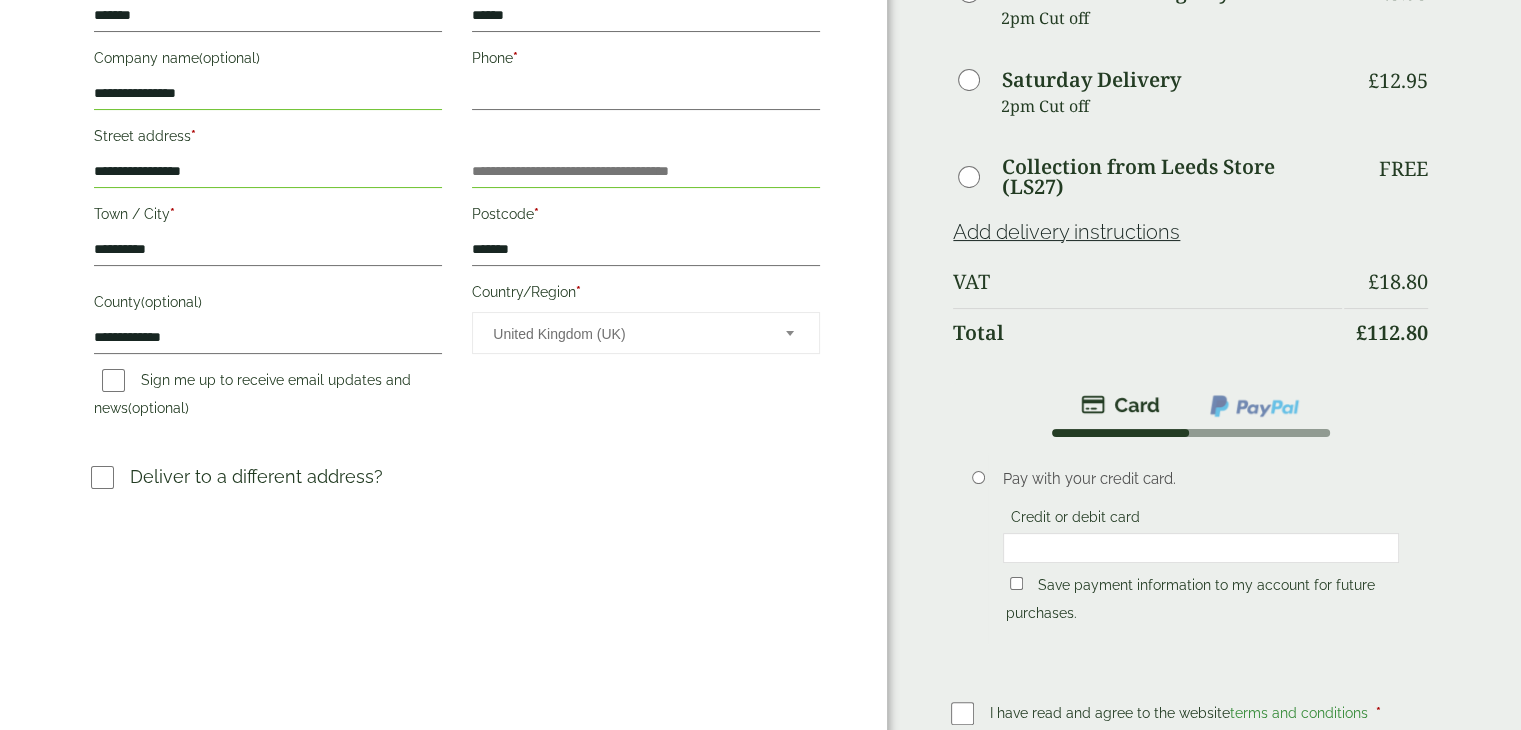 click on "Place order" at bounding box center (1190, 777) 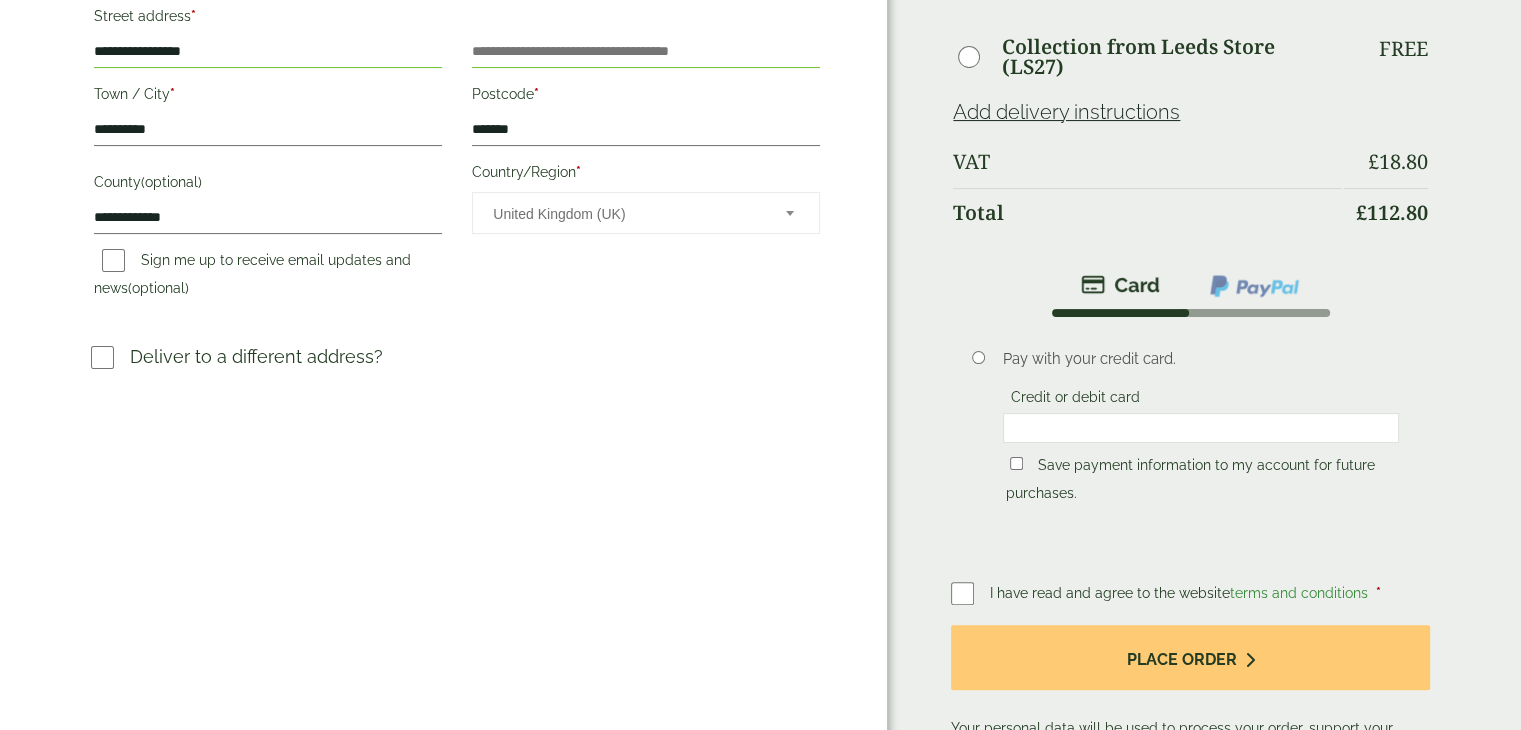 scroll, scrollTop: 485, scrollLeft: 0, axis: vertical 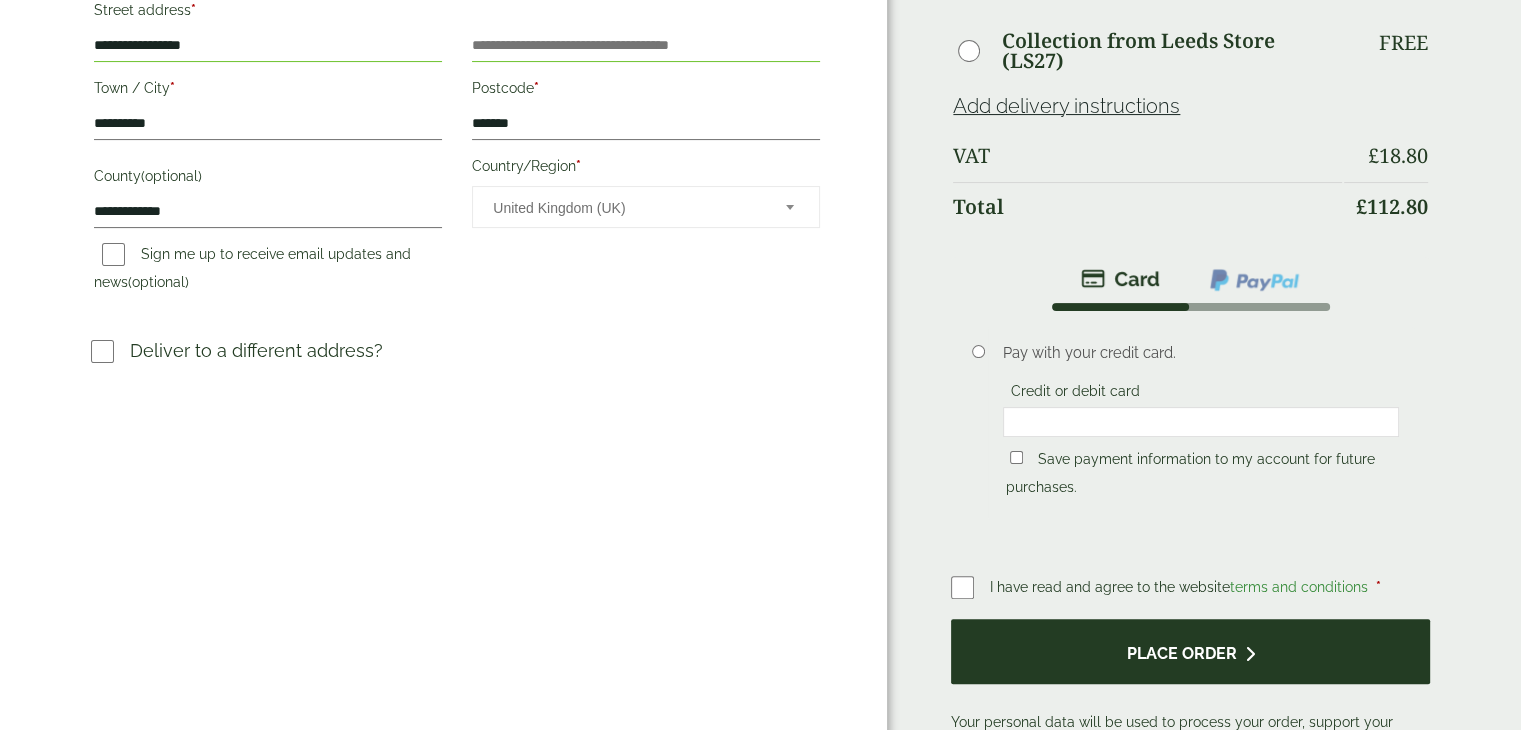 click on "Place order" at bounding box center (1190, 651) 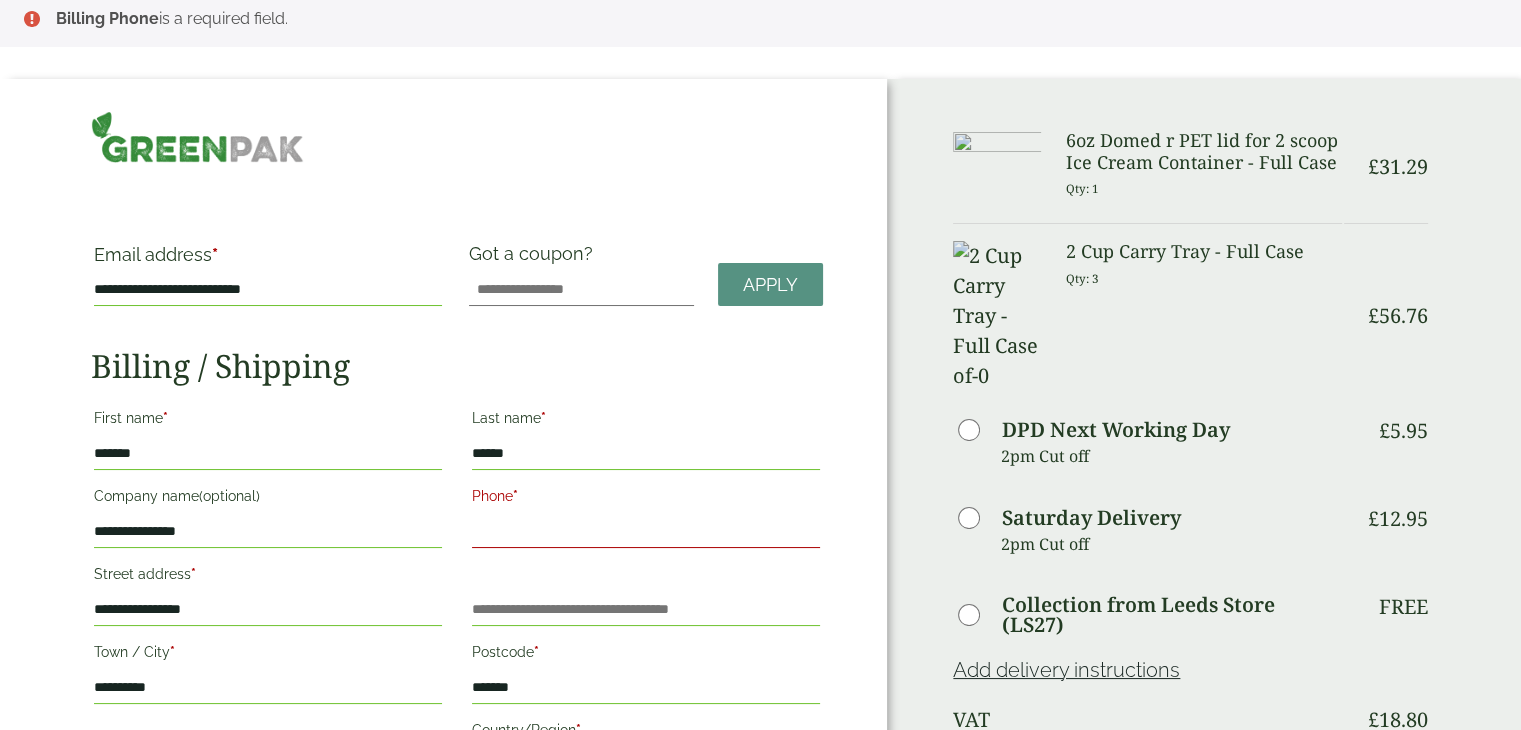 scroll, scrollTop: 0, scrollLeft: 0, axis: both 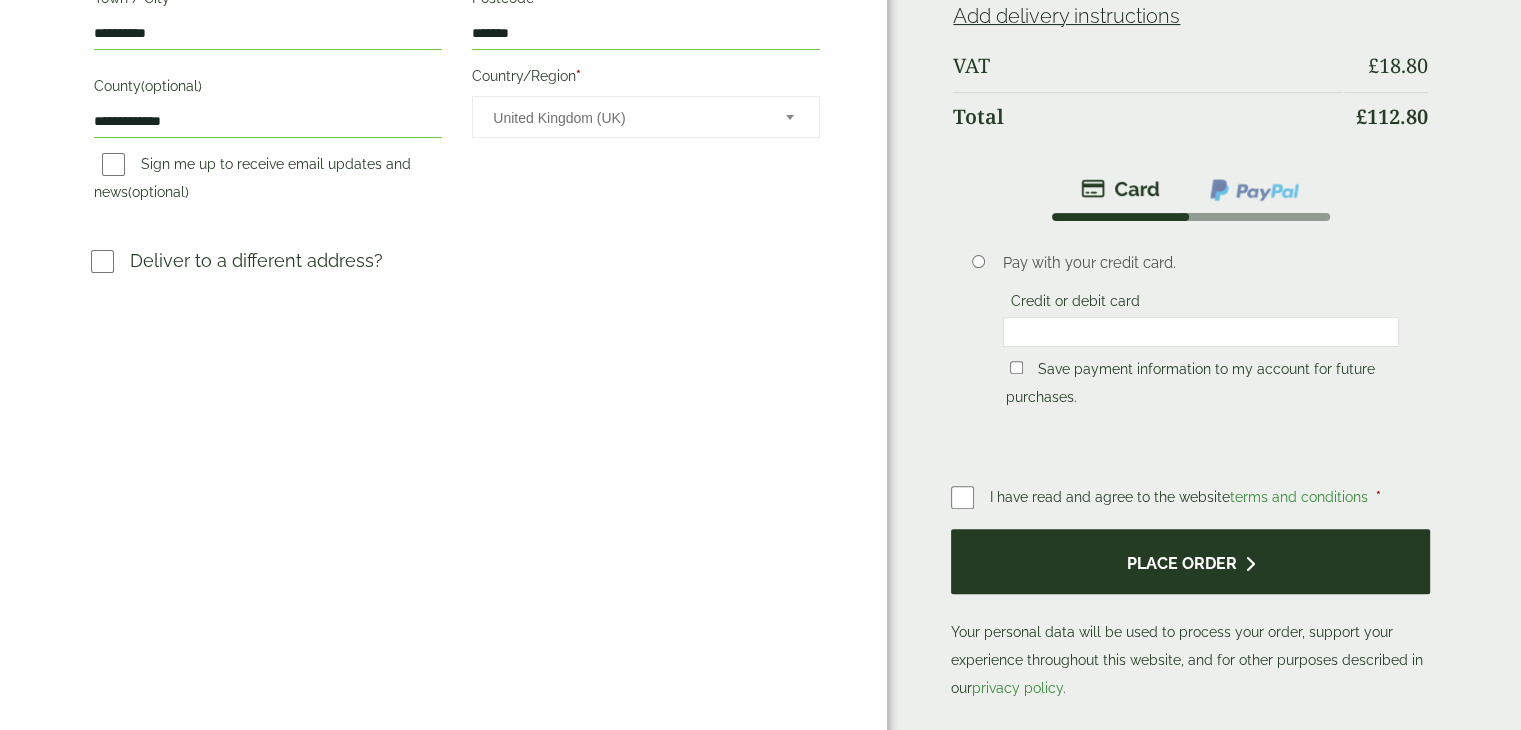 click on "Place order" at bounding box center [1190, 561] 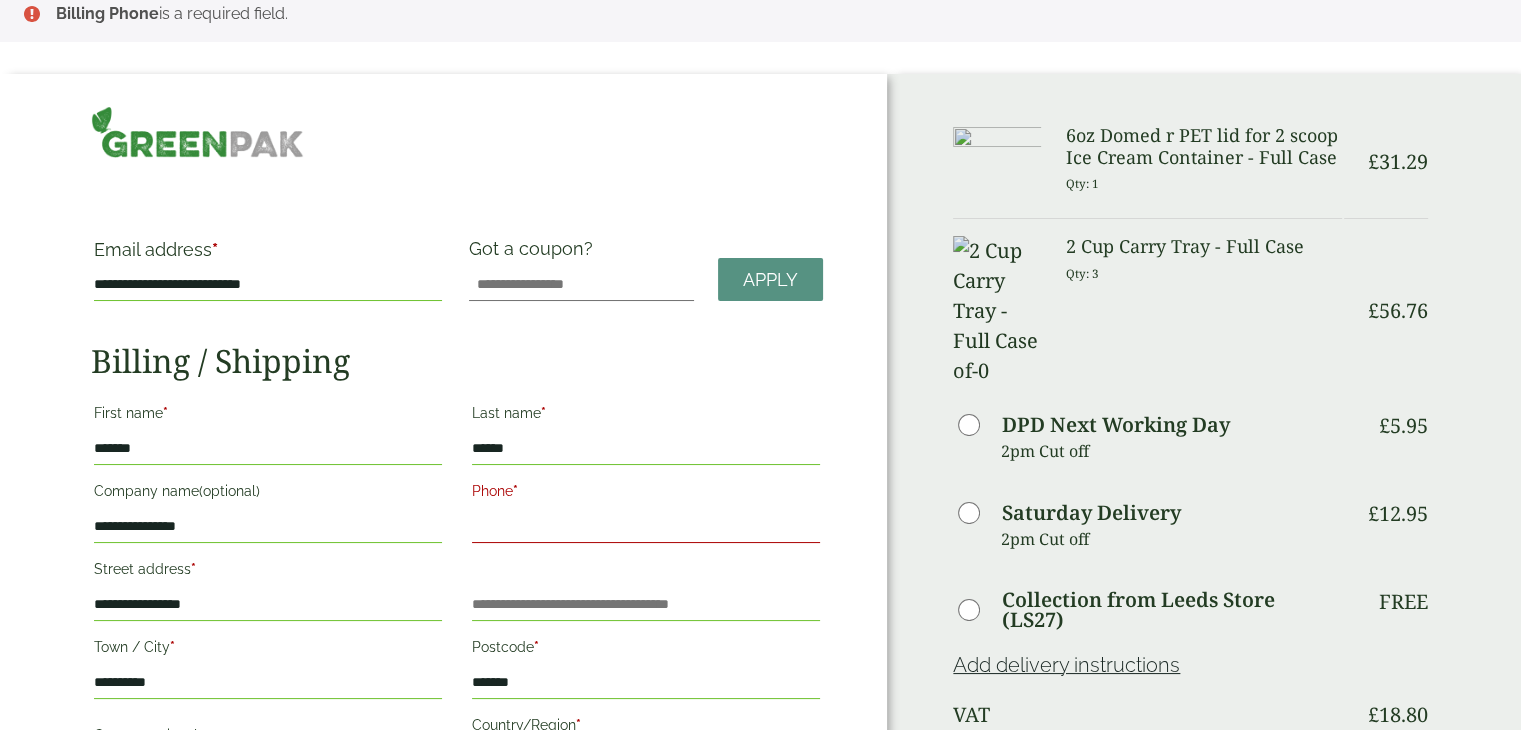 scroll, scrollTop: 0, scrollLeft: 0, axis: both 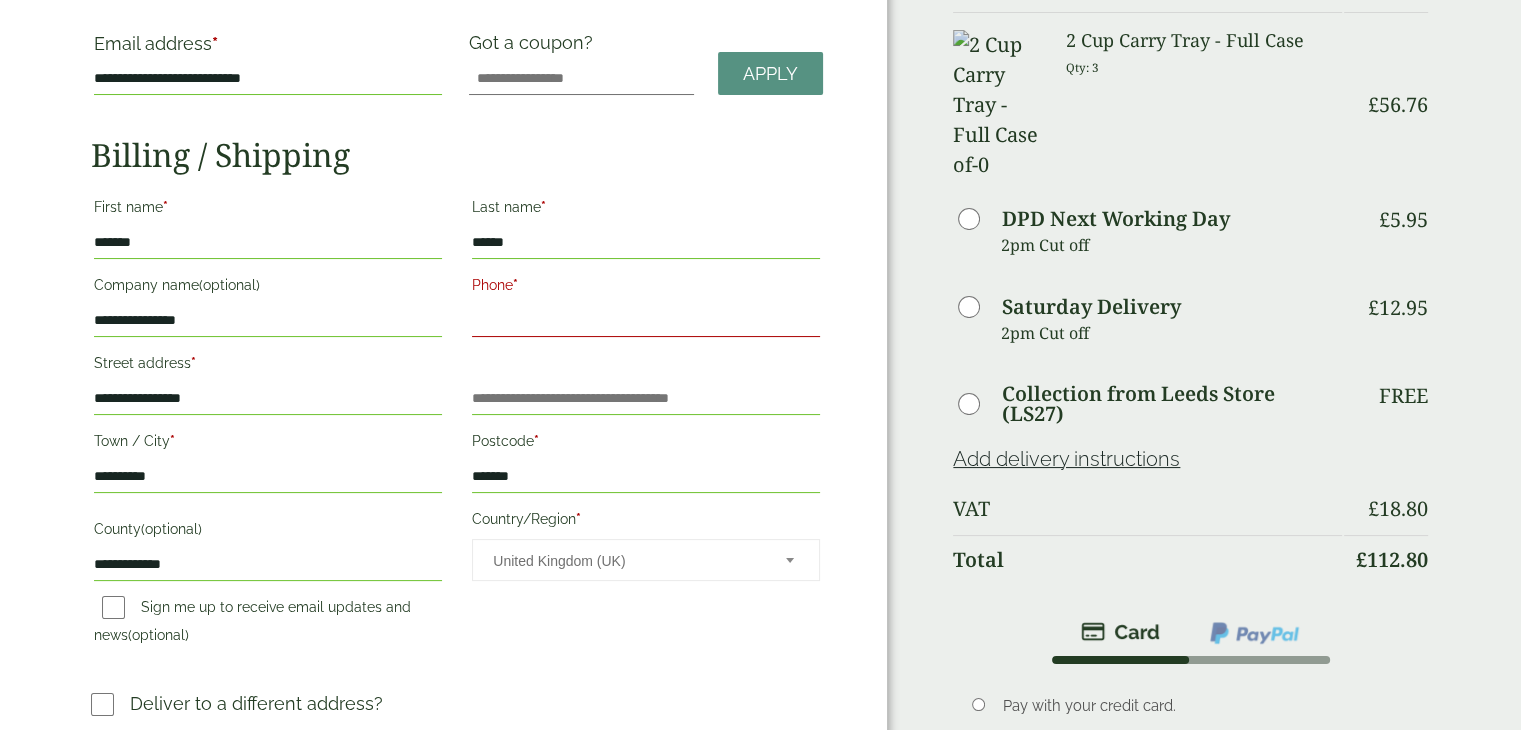 click on "**********" at bounding box center (457, 424) 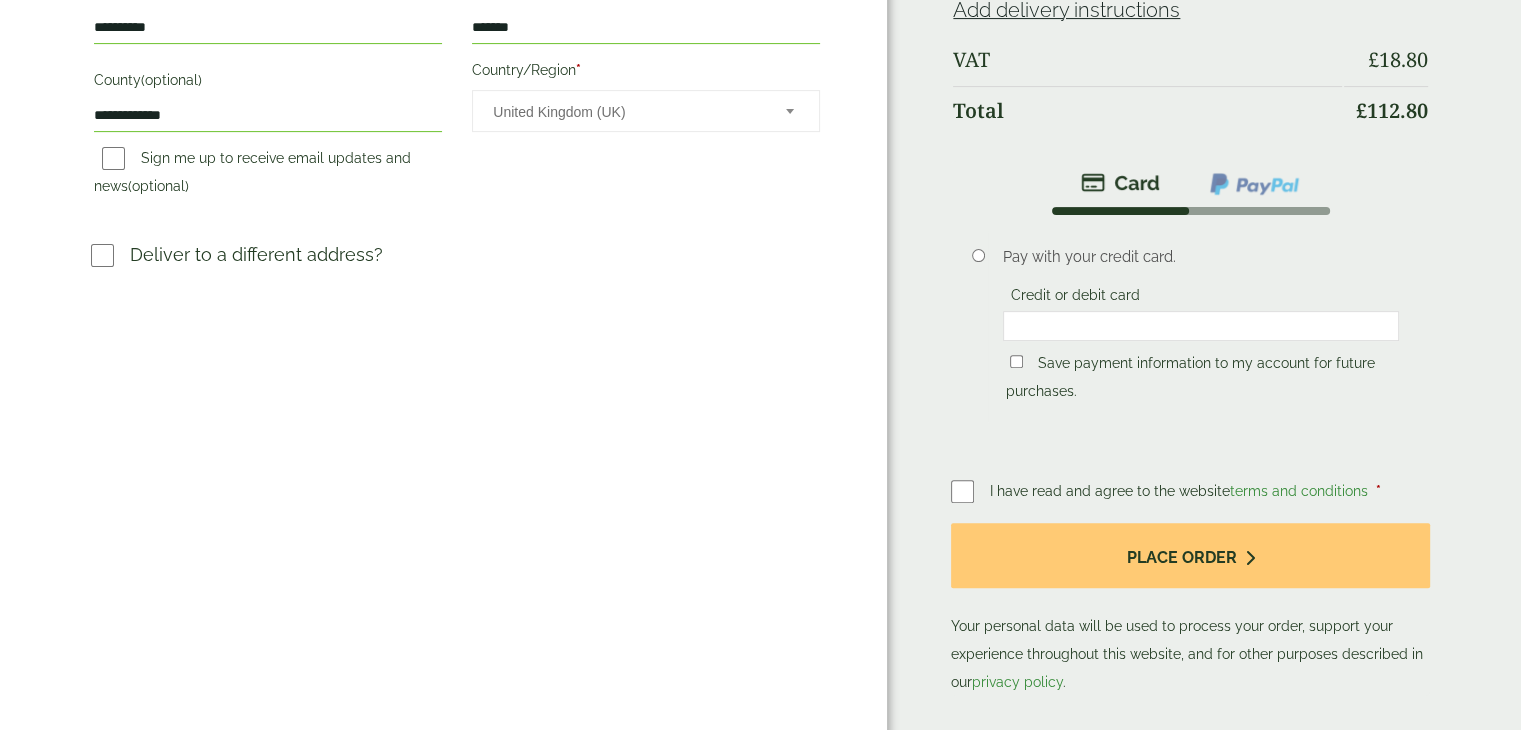 scroll, scrollTop: 668, scrollLeft: 0, axis: vertical 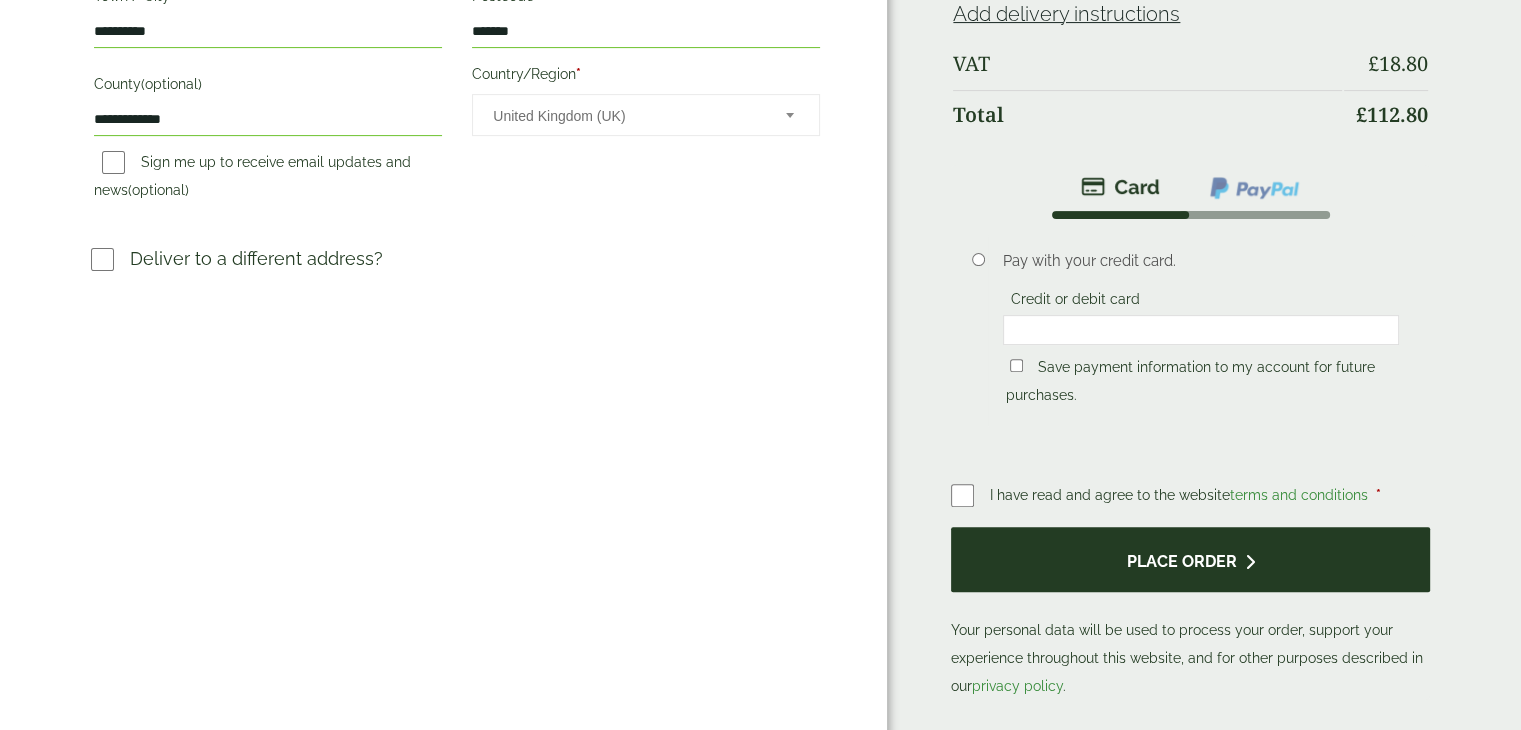 type on "**********" 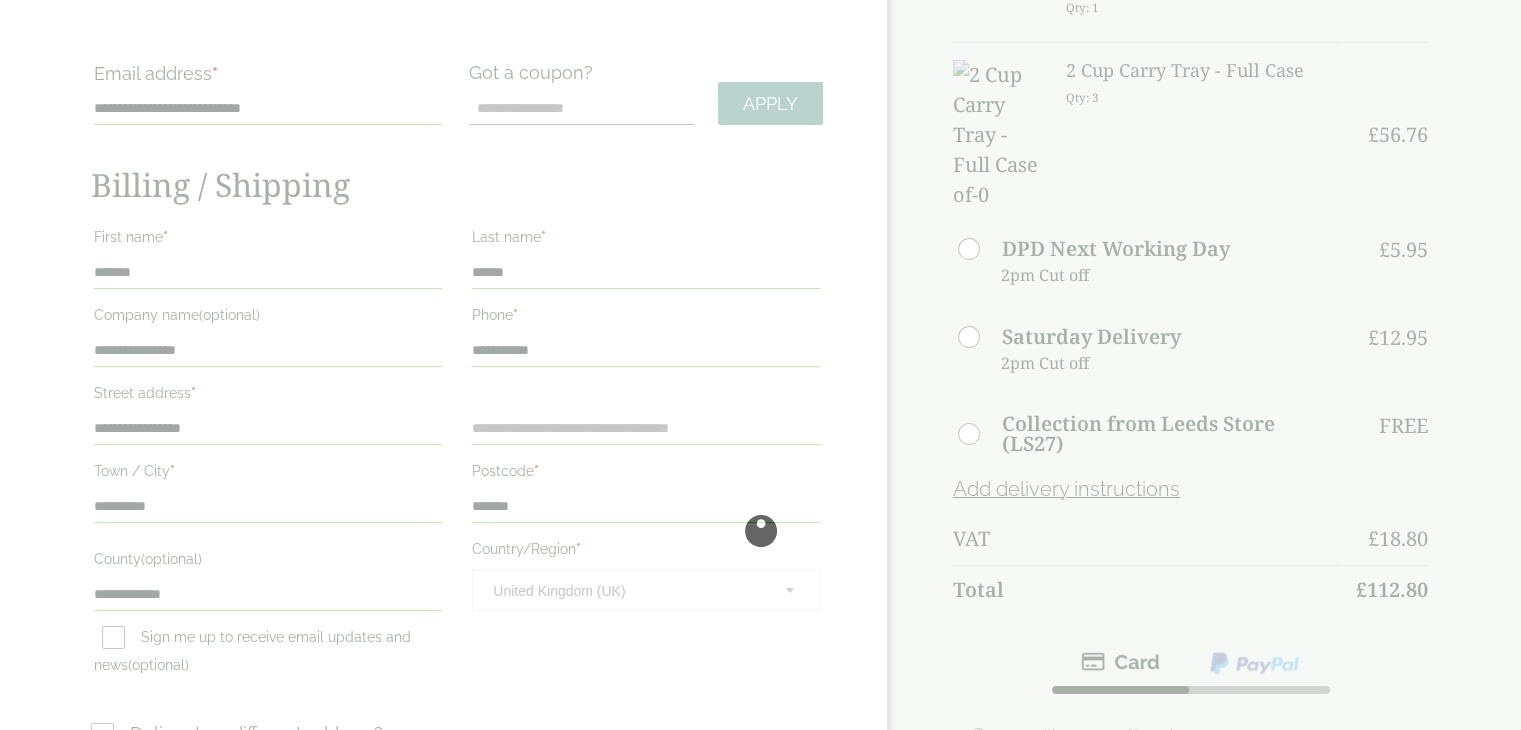 scroll, scrollTop: 0, scrollLeft: 0, axis: both 